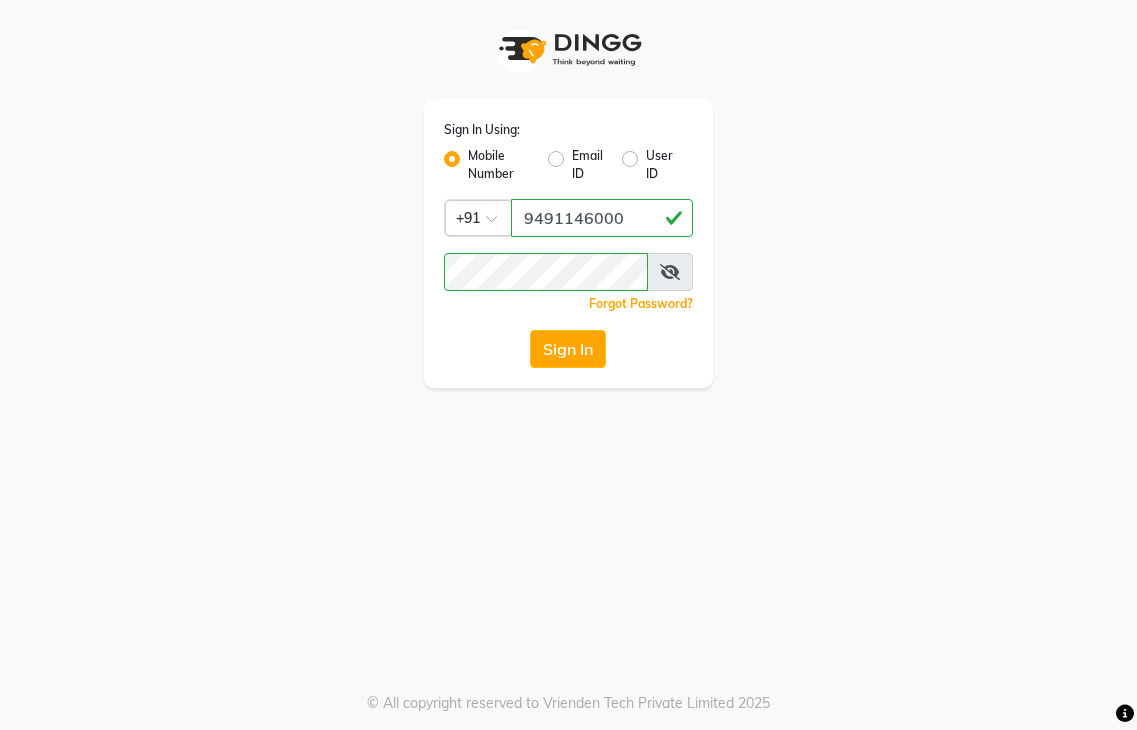 scroll, scrollTop: 0, scrollLeft: 0, axis: both 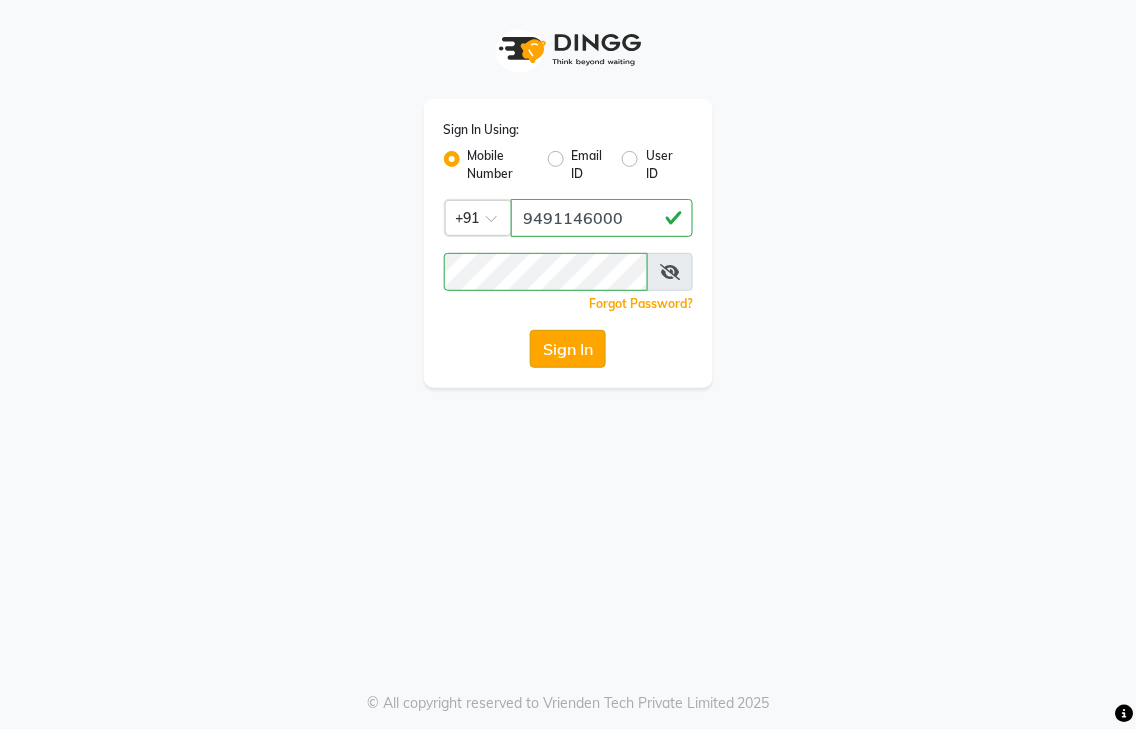 click on "Sign In" 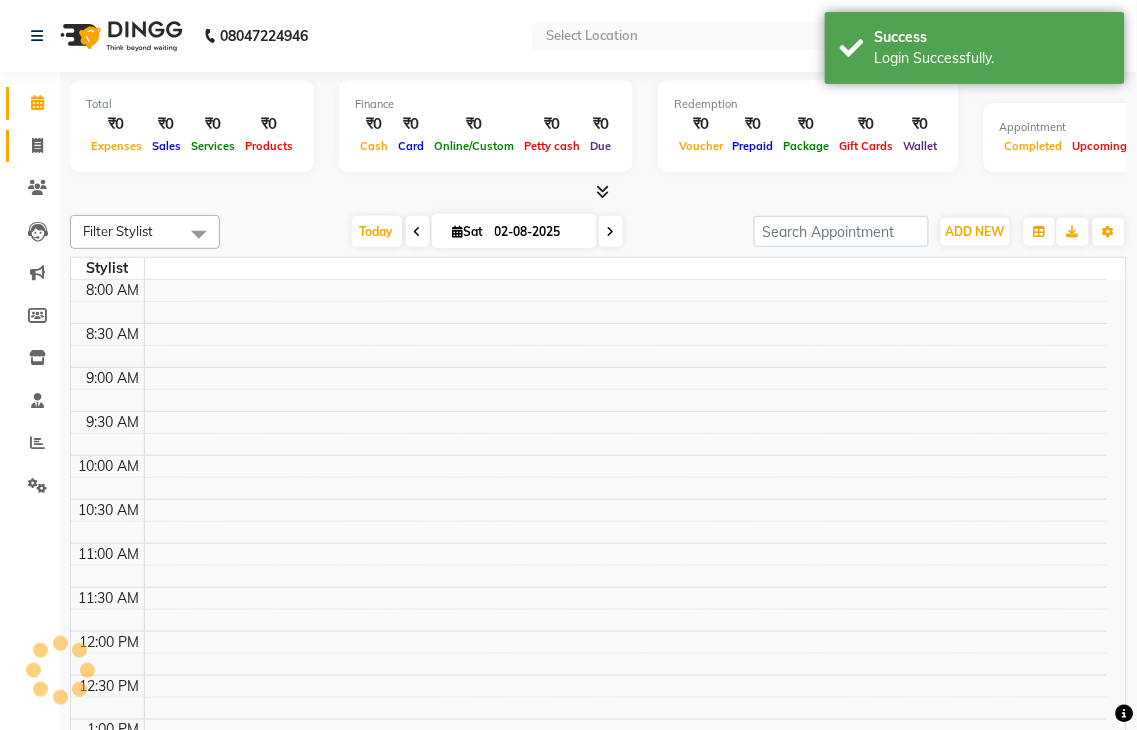 click on "Invoice" 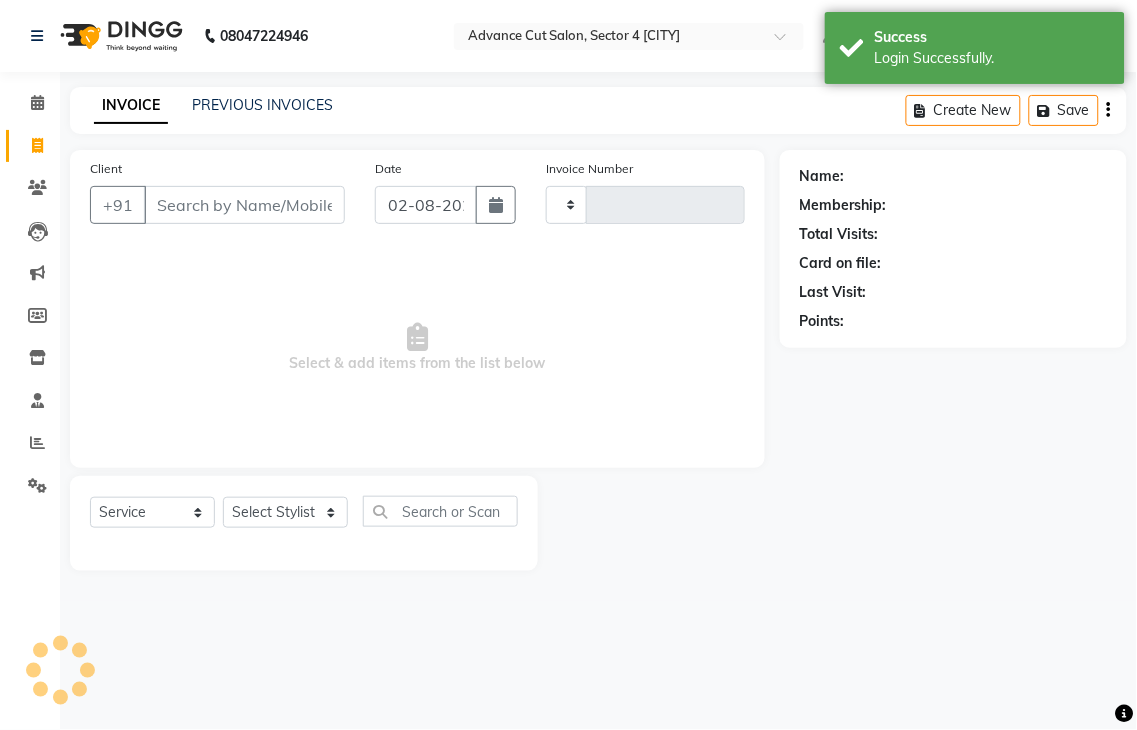 click on "Client" at bounding box center (244, 205) 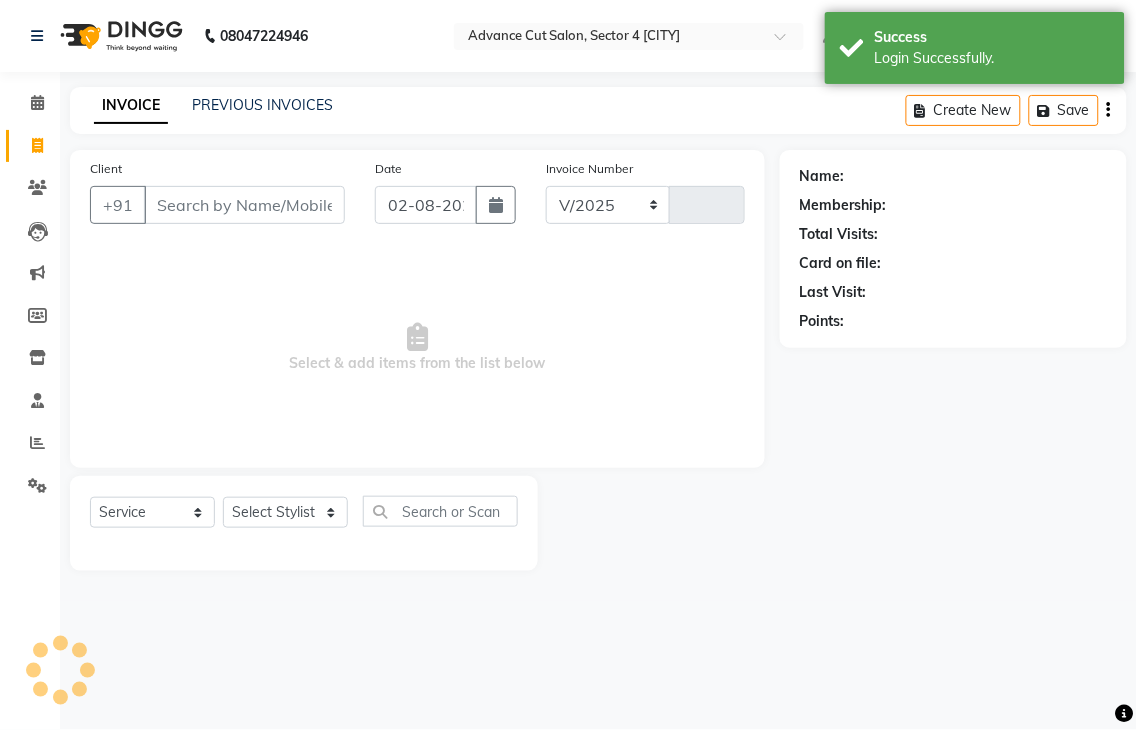 select on "4939" 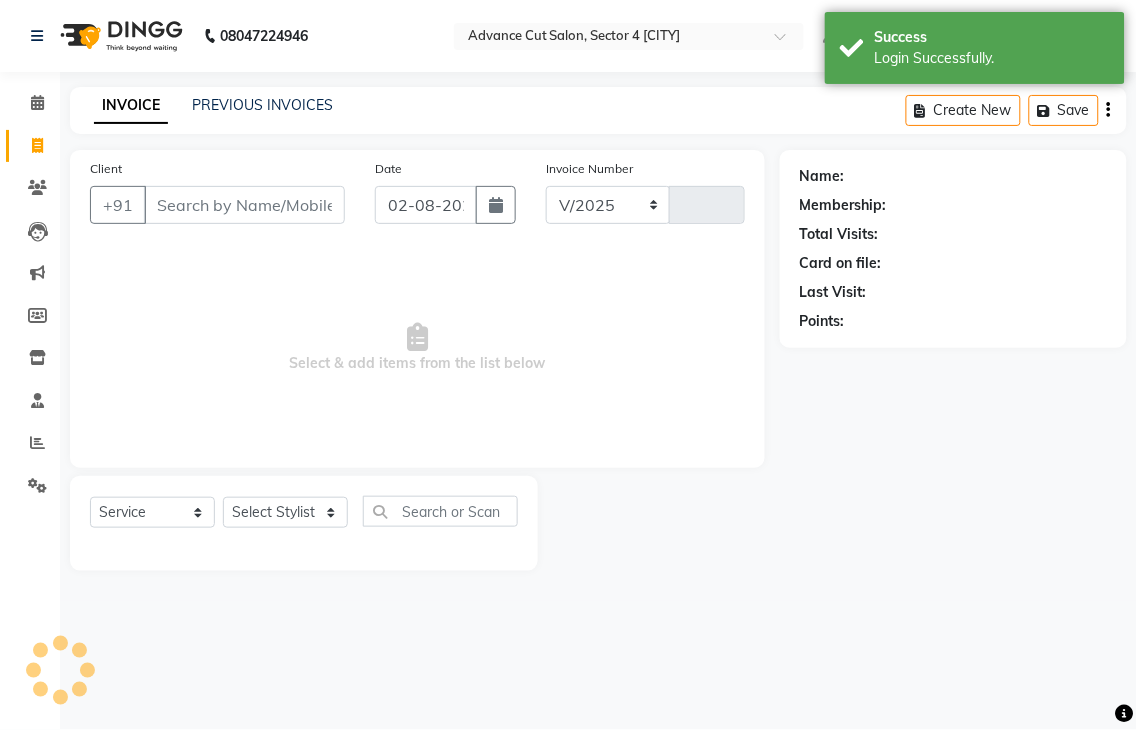 type on "3120" 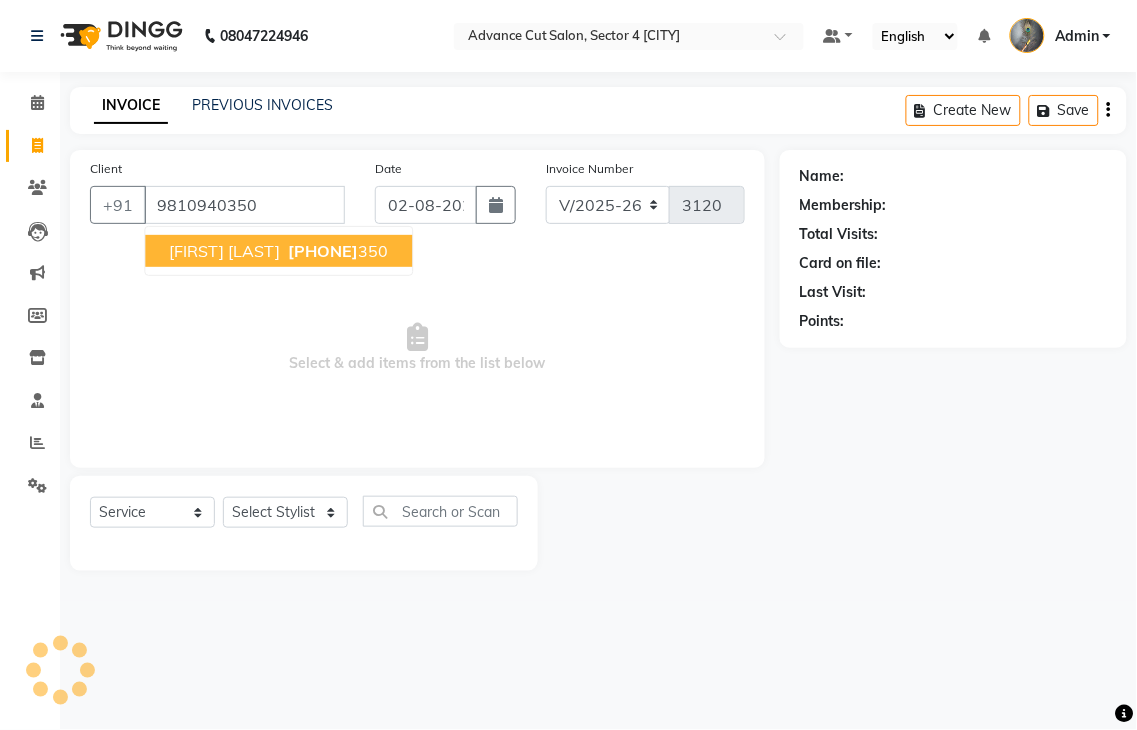 type on "9810940350" 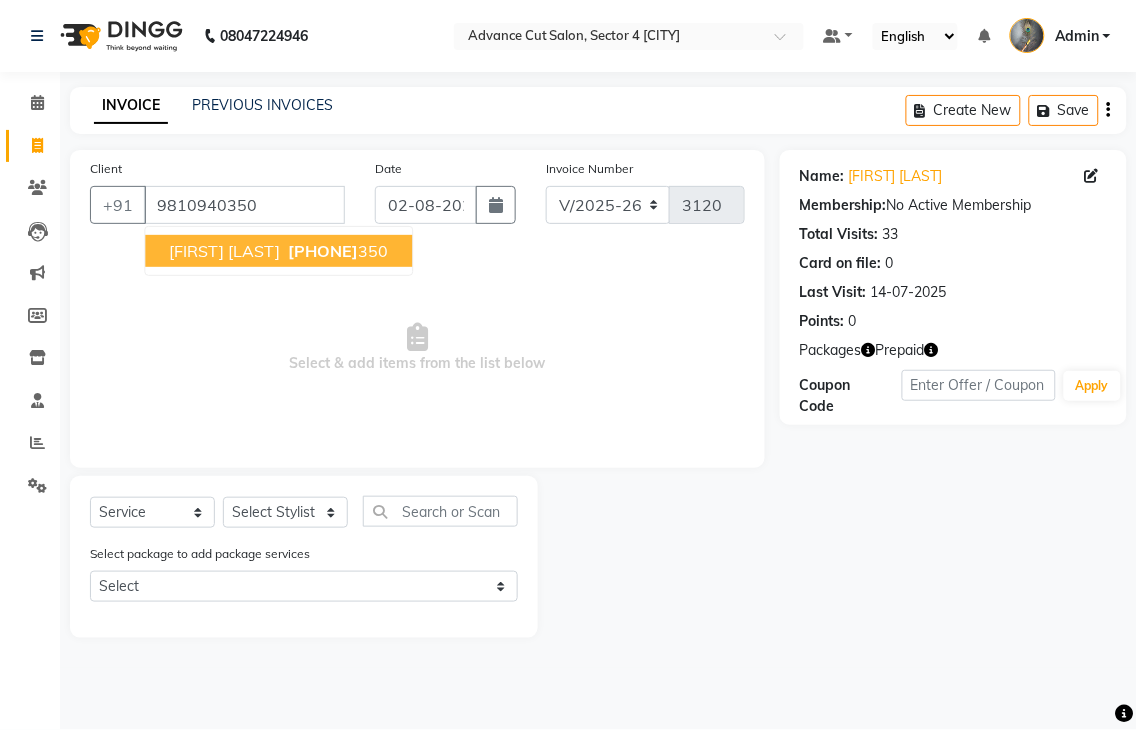 click on "[FIRST] [LAST]" at bounding box center (224, 251) 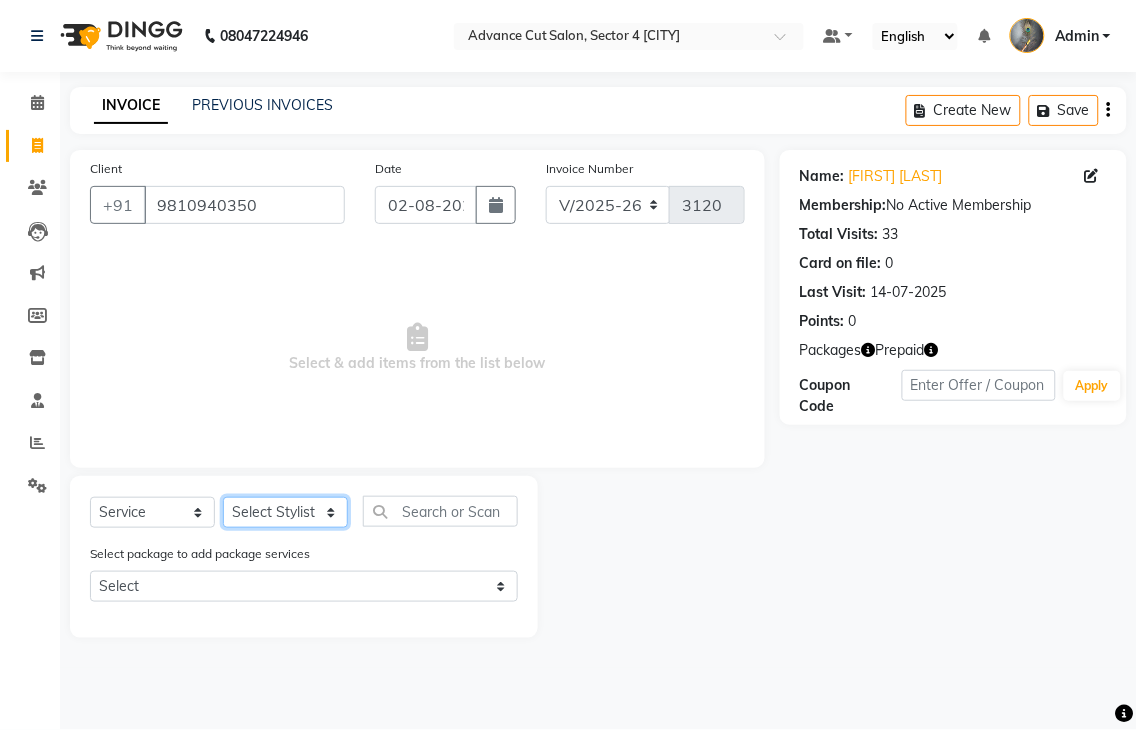 click on "Select Stylist Admin chahit COUNTOR hardeep mamta manisha MONISH navi [LAST] [LAST] rahul shatnam shweta singh sunny tip" 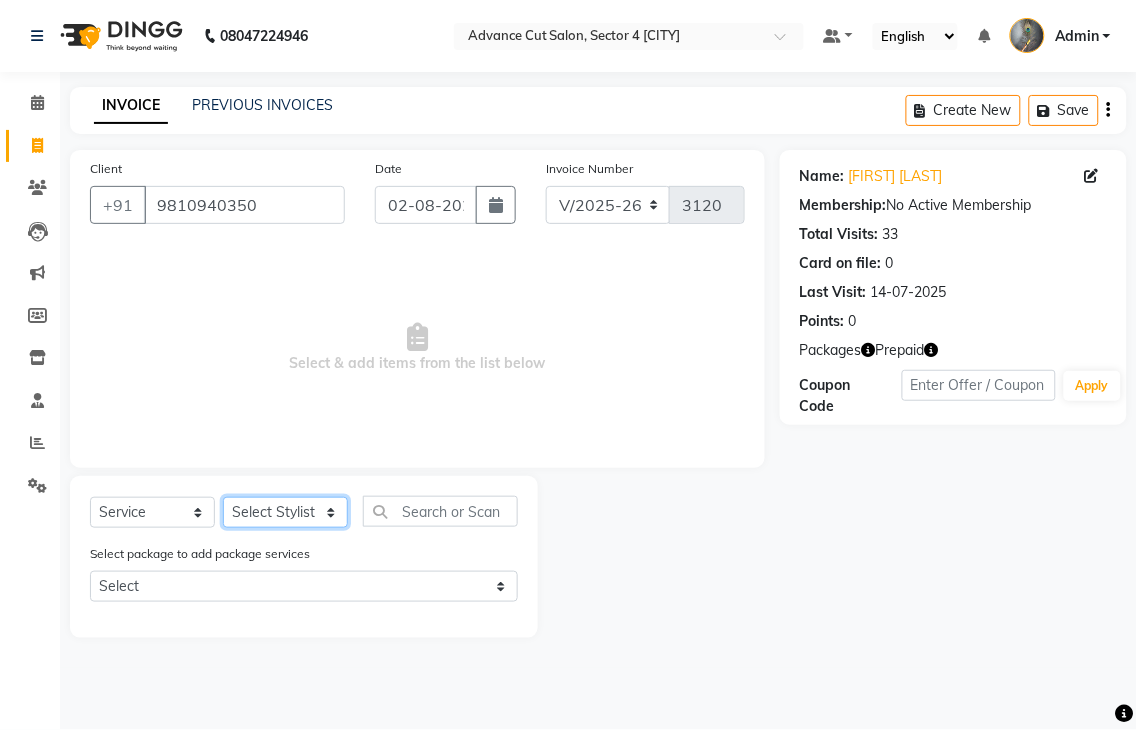 select on "[POSTAL_CODE]" 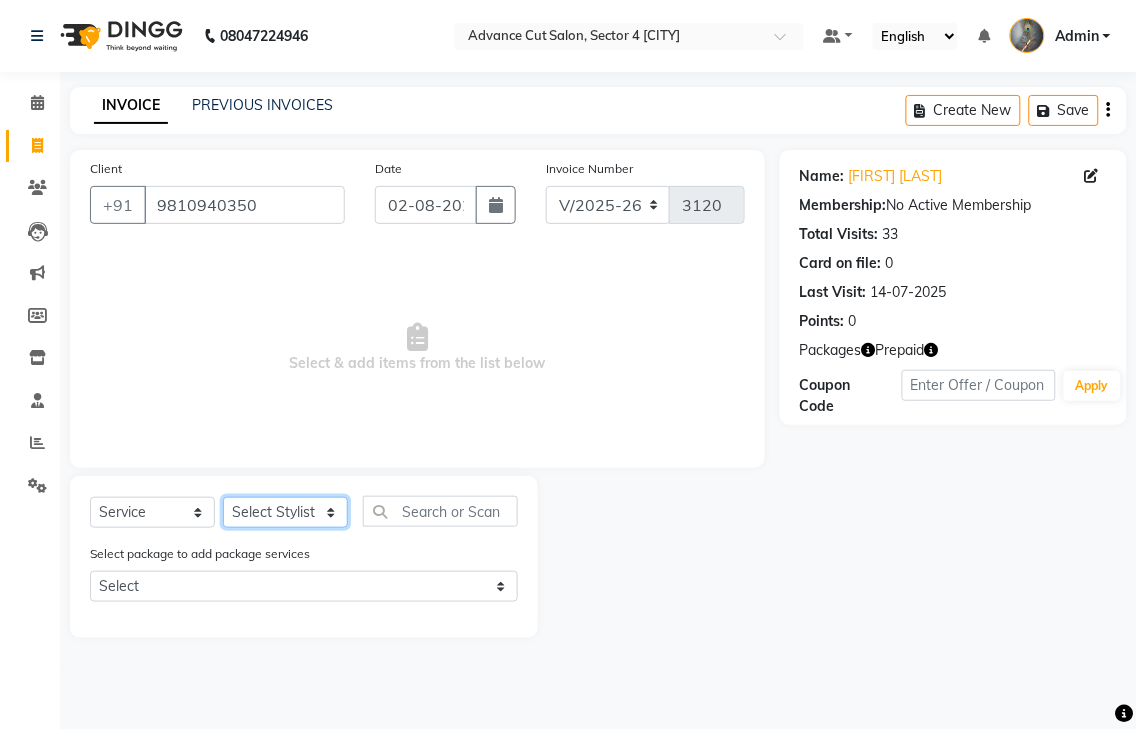 click on "Select Stylist Admin chahit COUNTOR hardeep mamta manisha MONISH navi [LAST] [LAST] rahul shatnam shweta singh sunny tip" 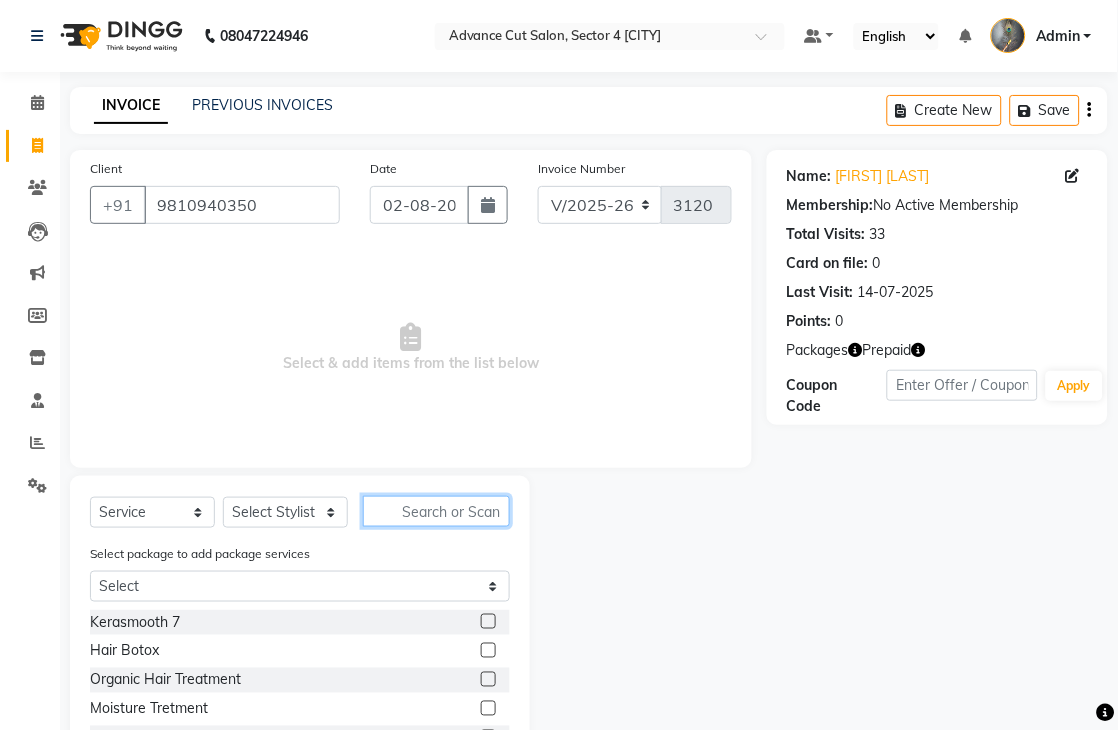 click 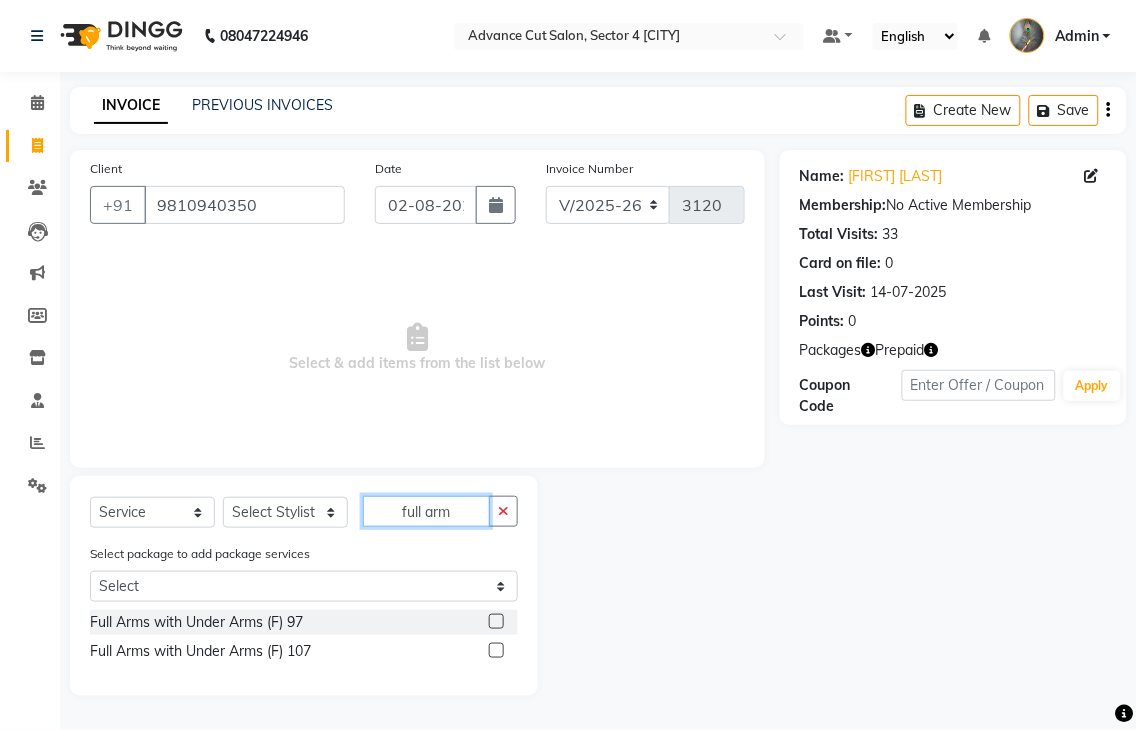 type on "full arm" 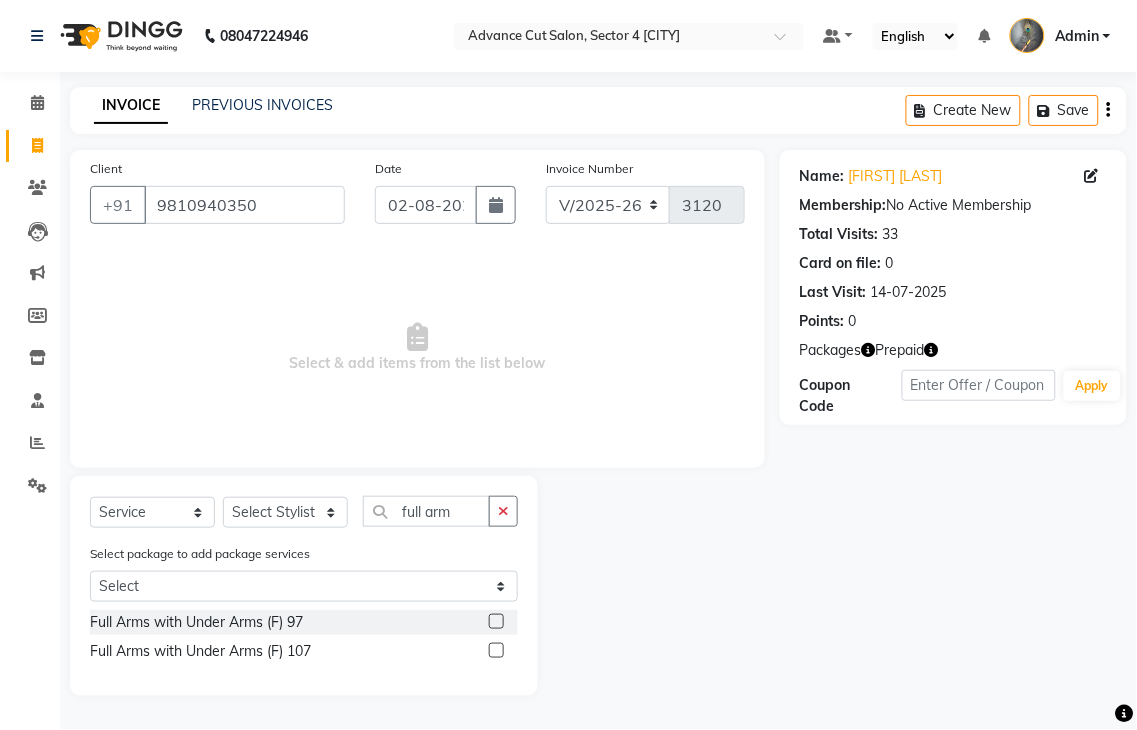 click 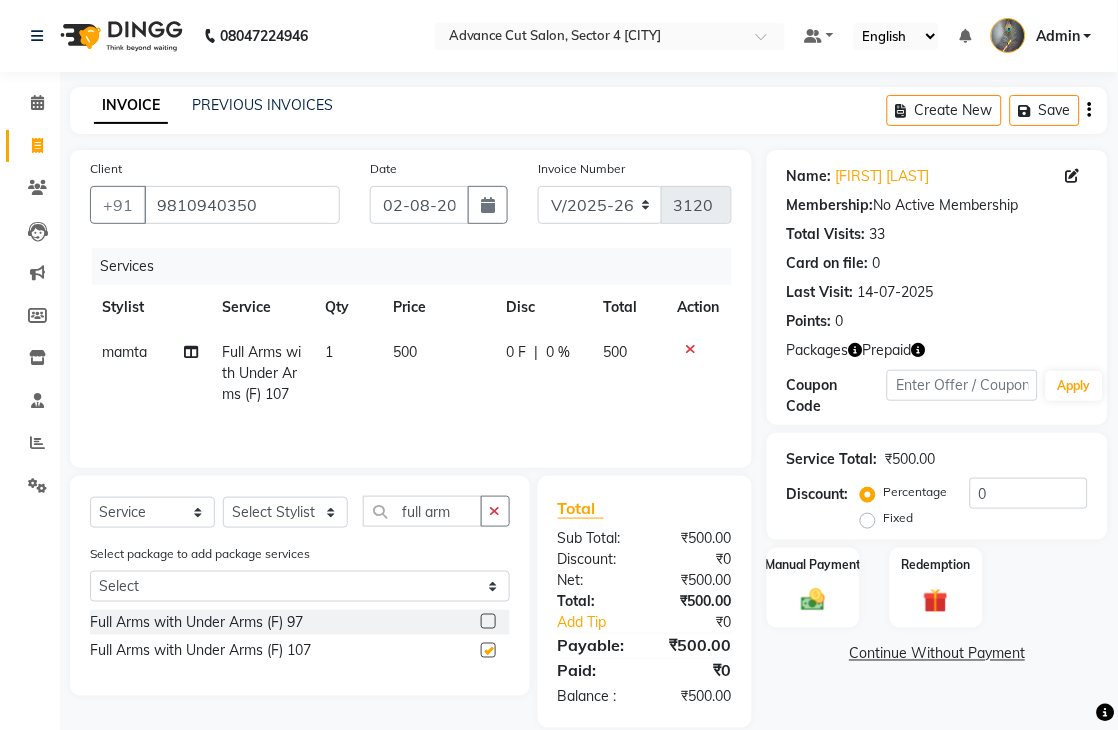 checkbox on "false" 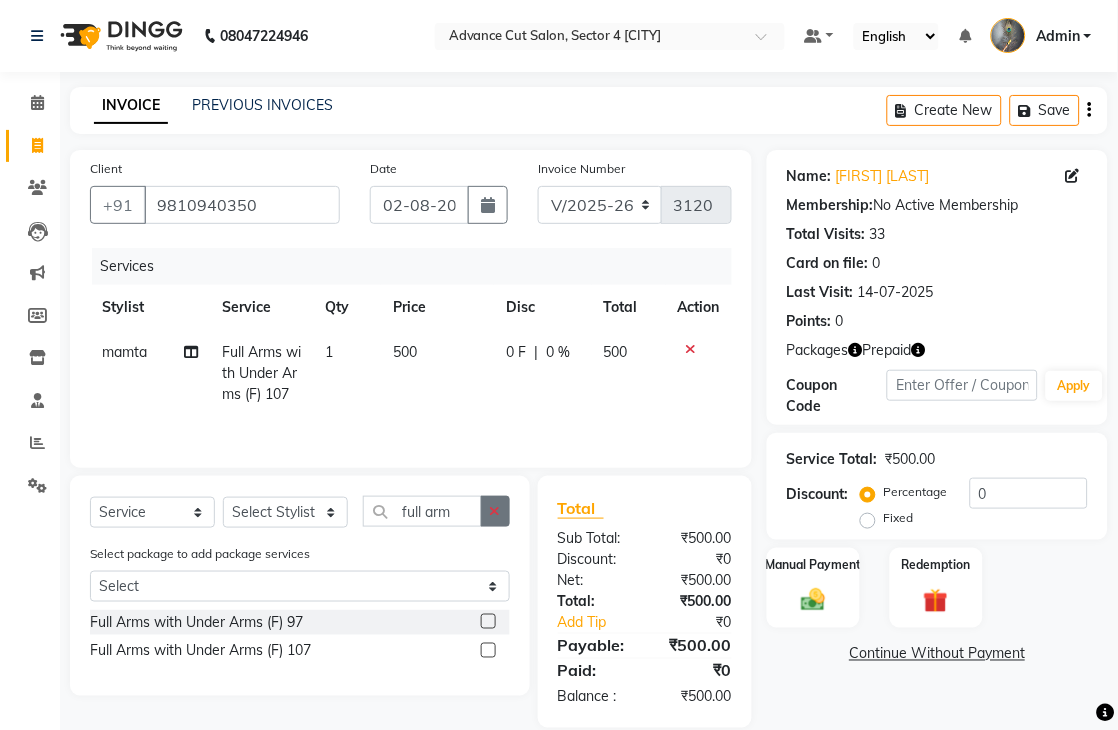 click 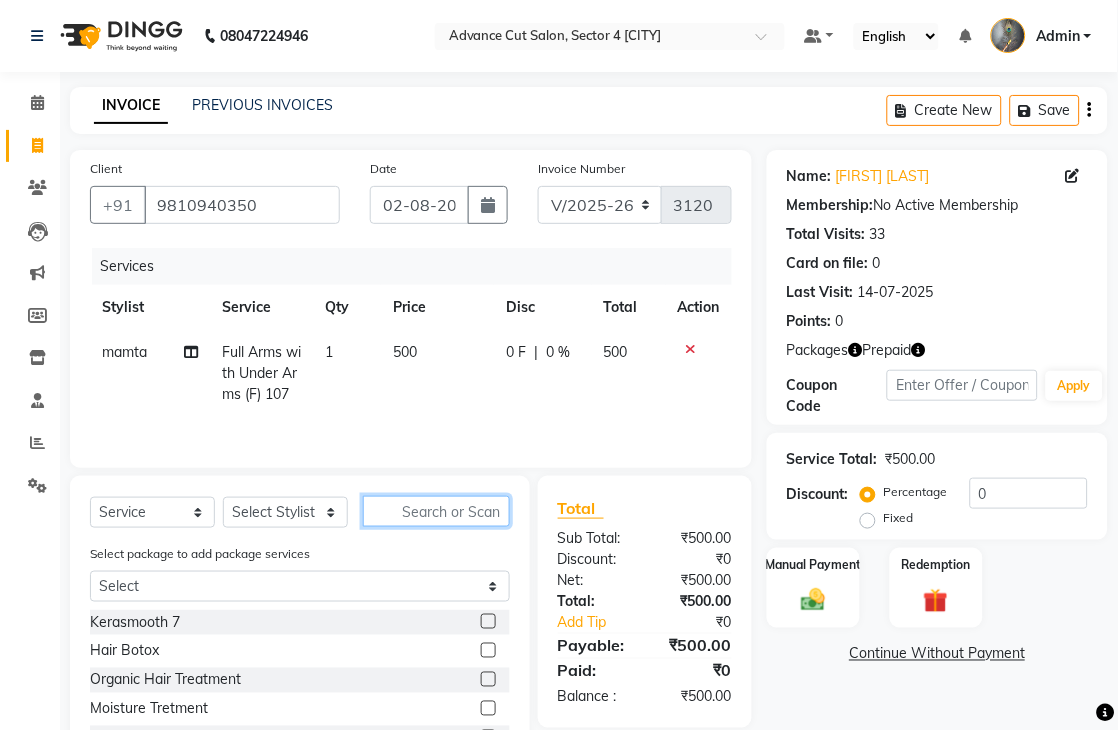 click 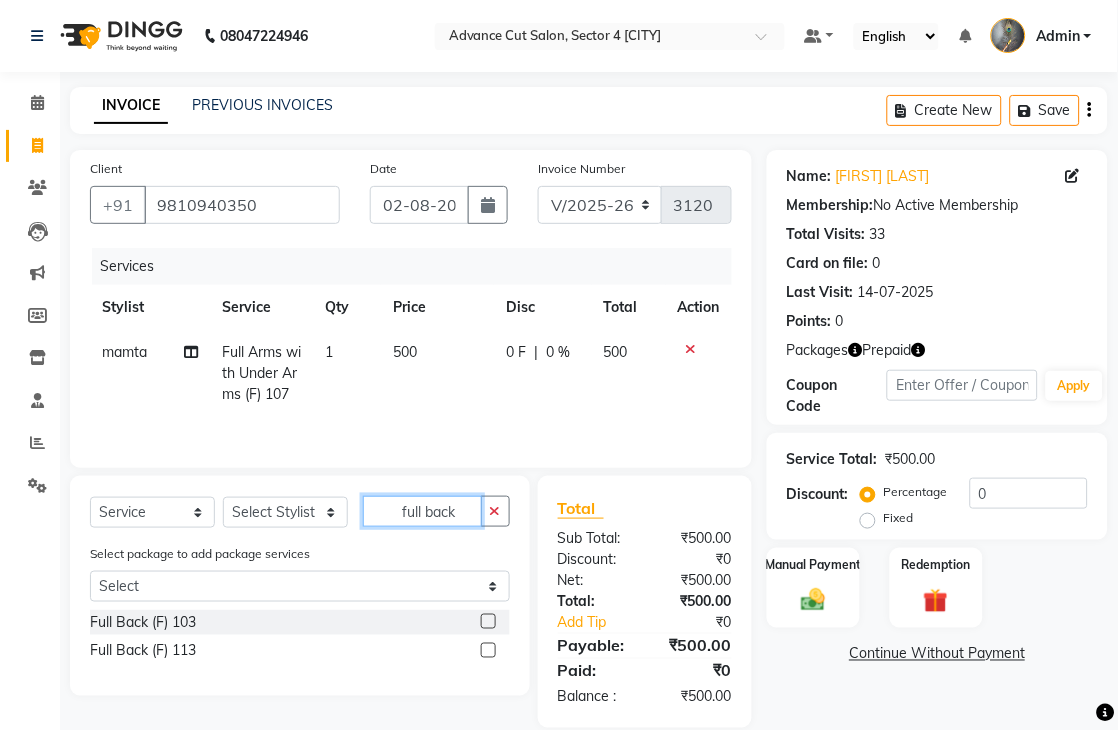 type on "full back" 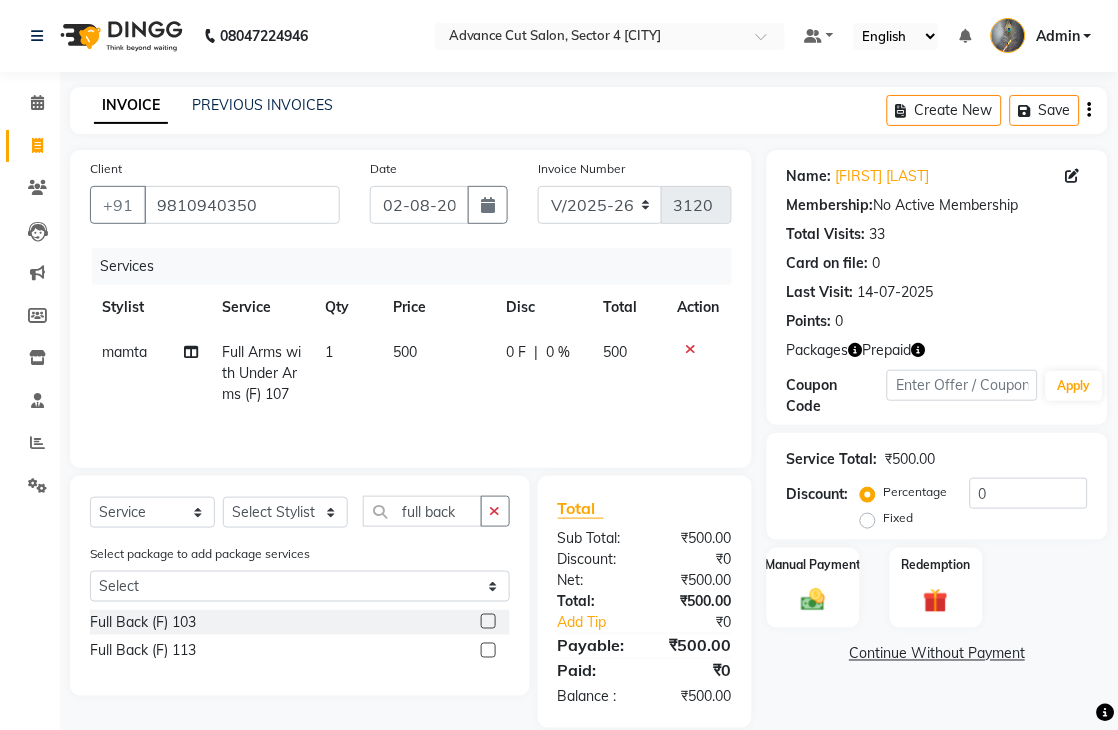 click 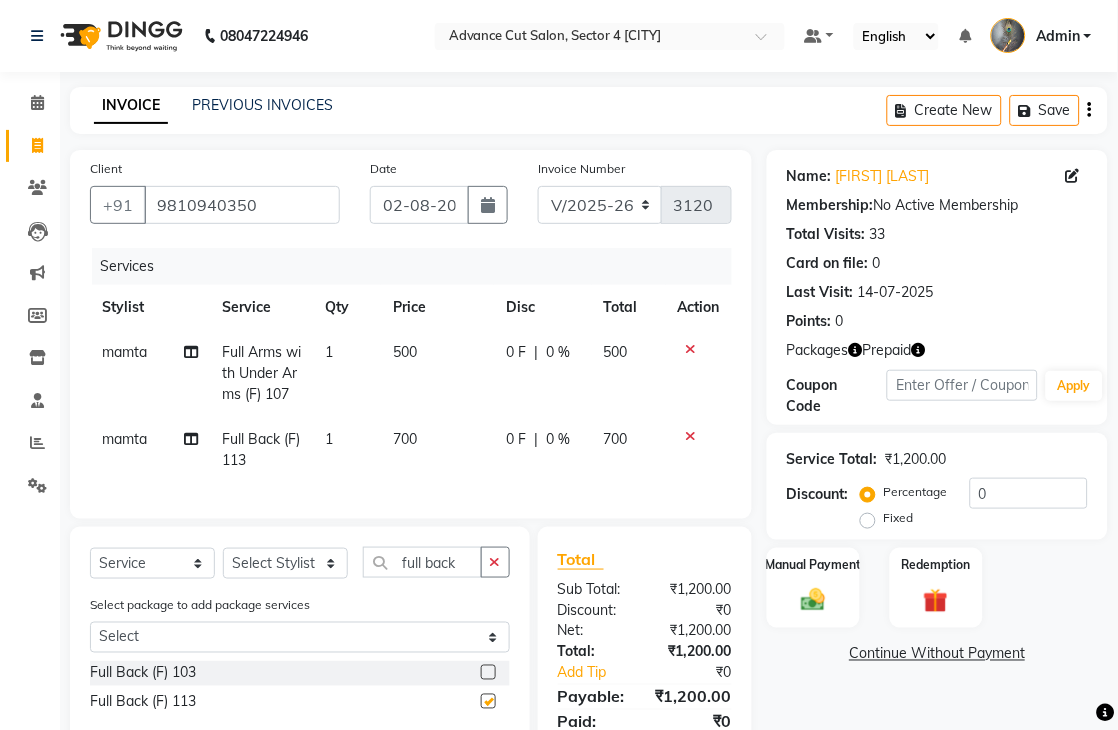 checkbox on "false" 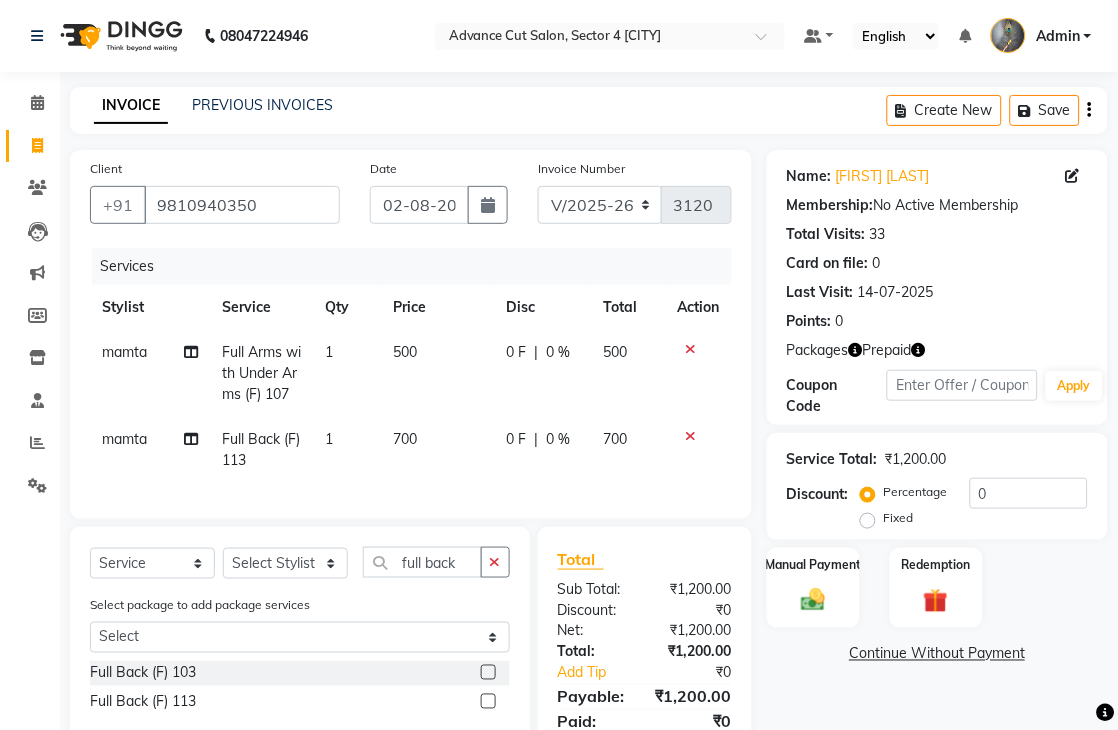 click 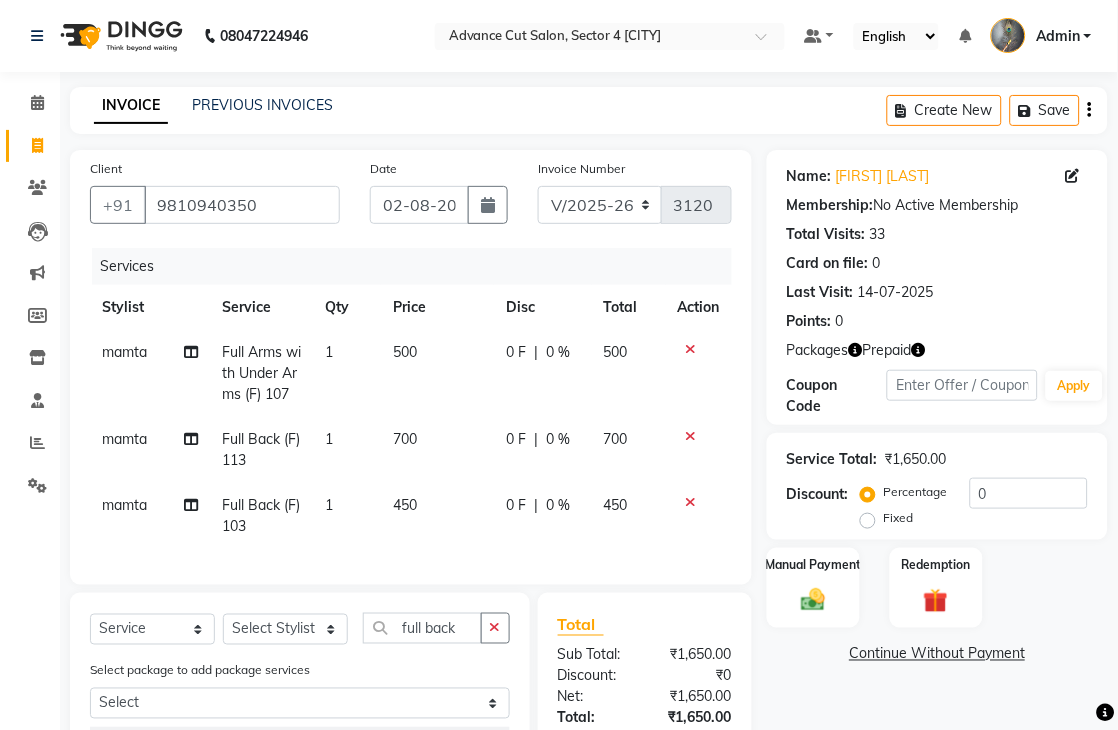 checkbox on "false" 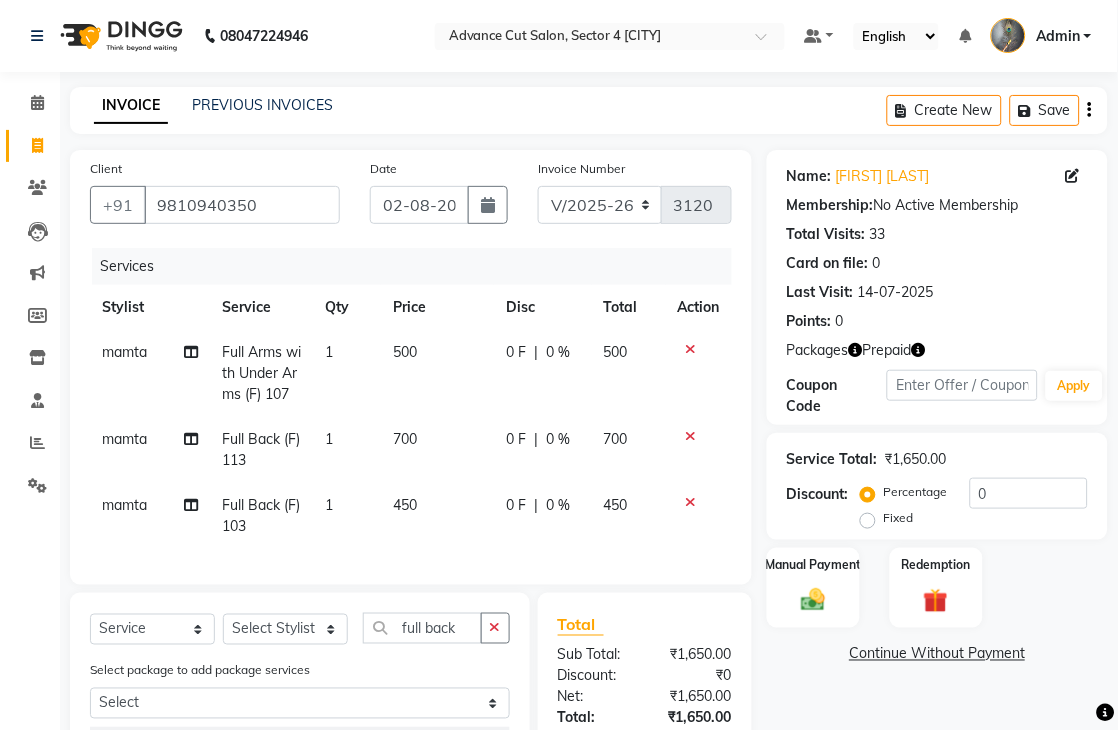 click 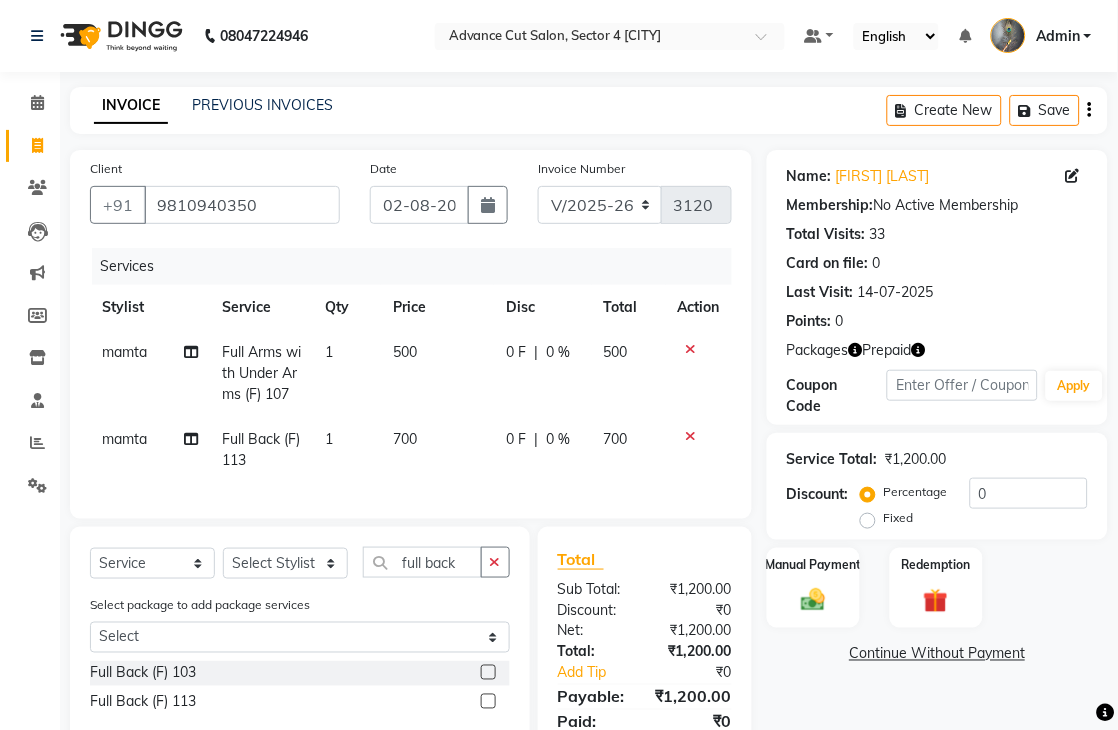 click on "700" 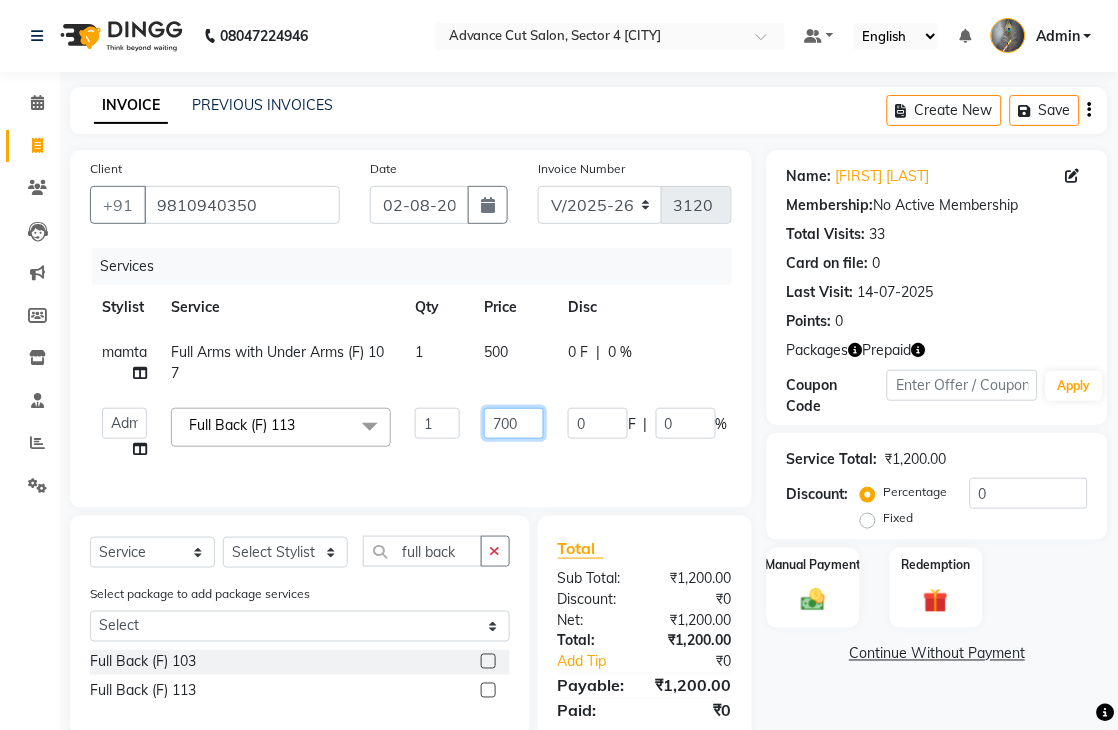 click on "700" 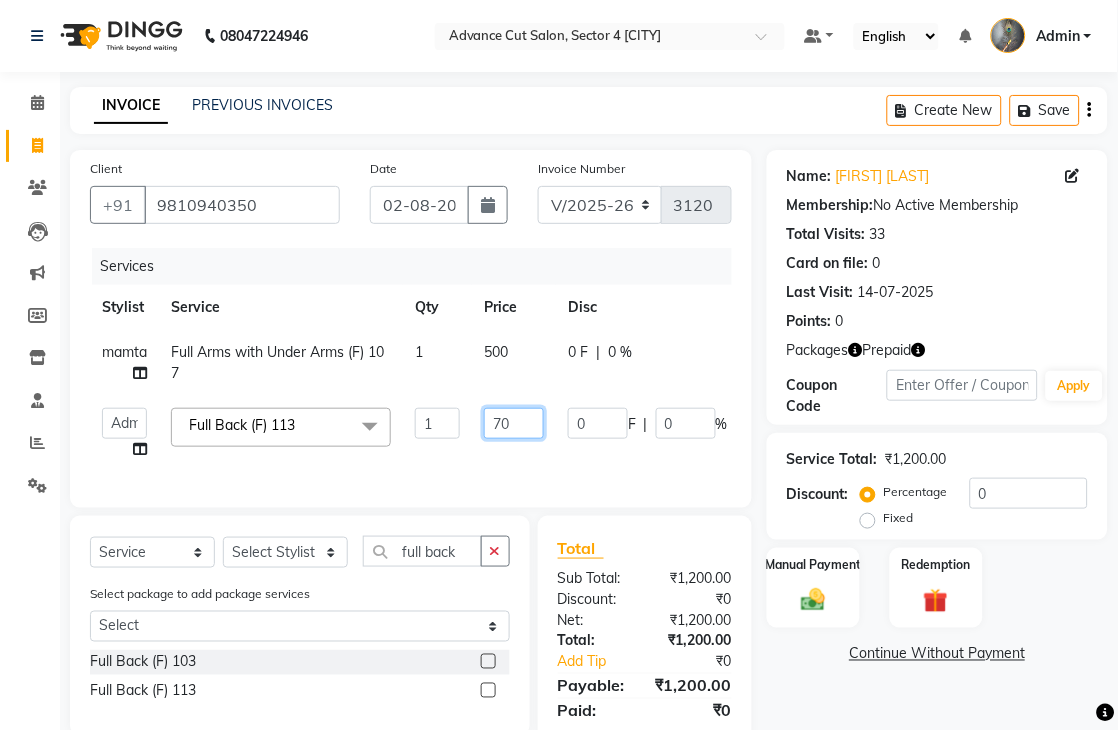 type on "7" 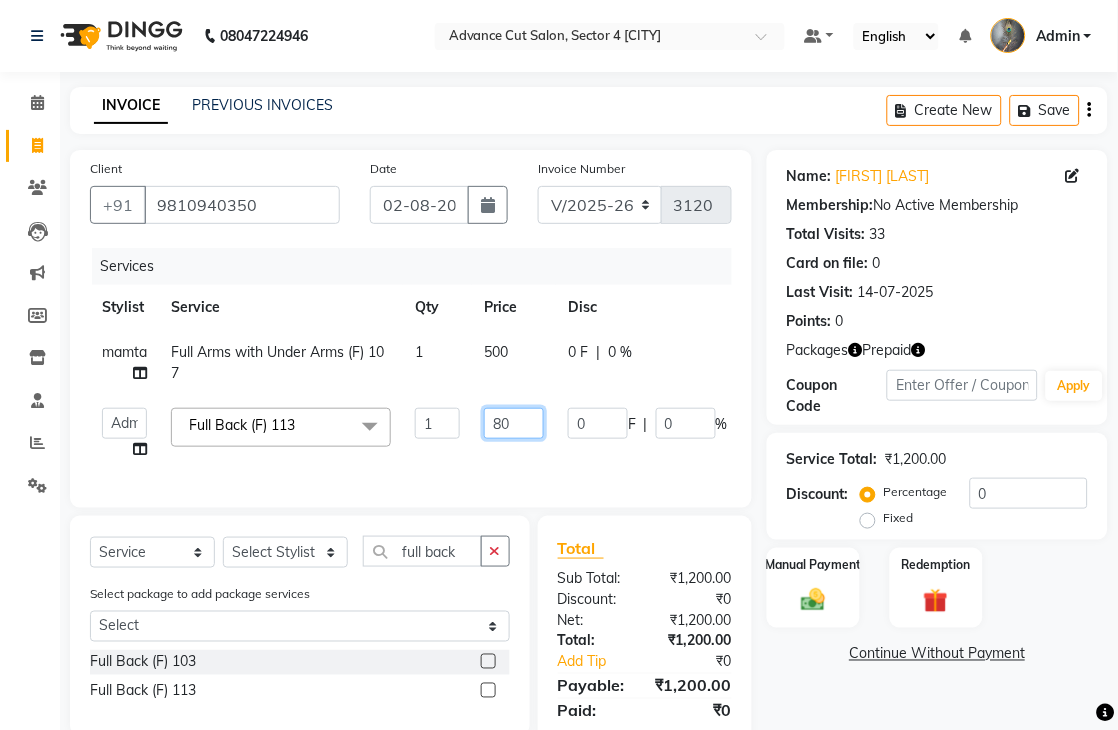 type on "800" 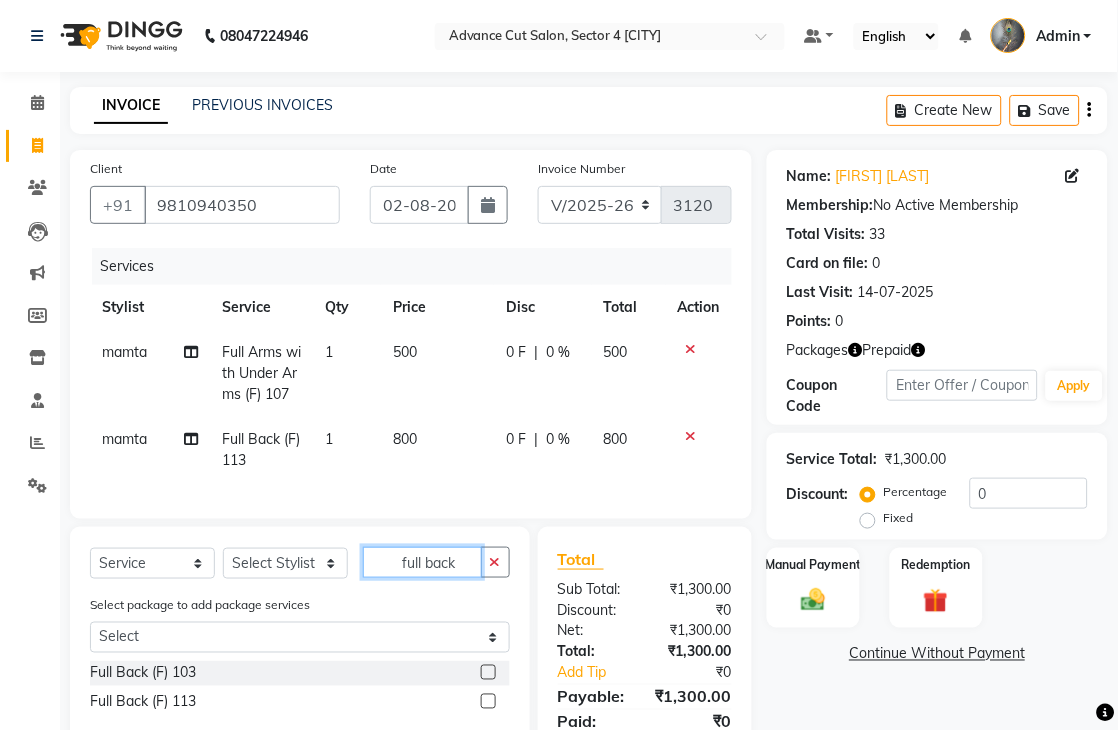click on "full back" 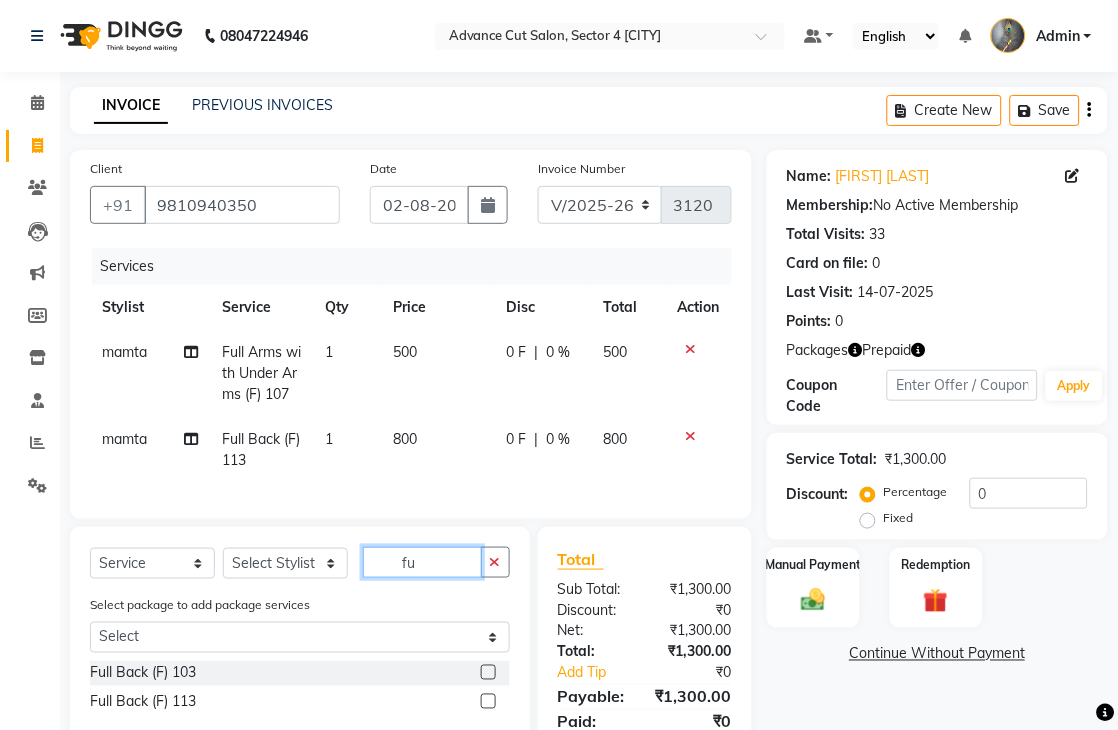 type on "f" 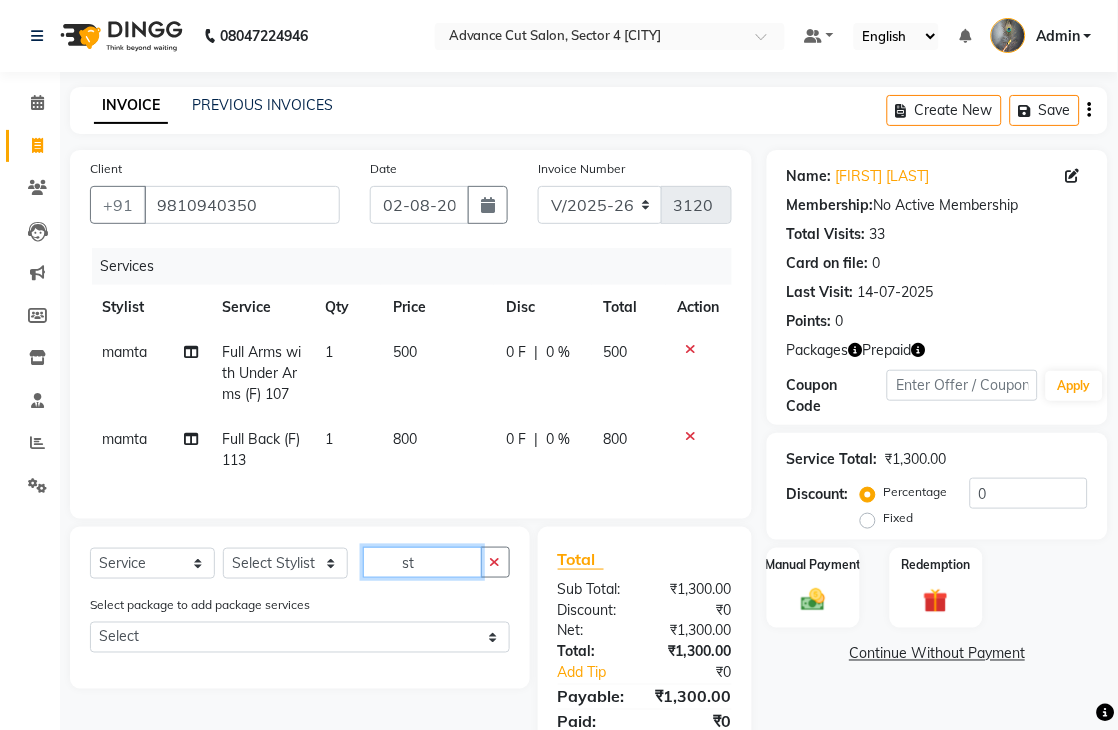 type on "s" 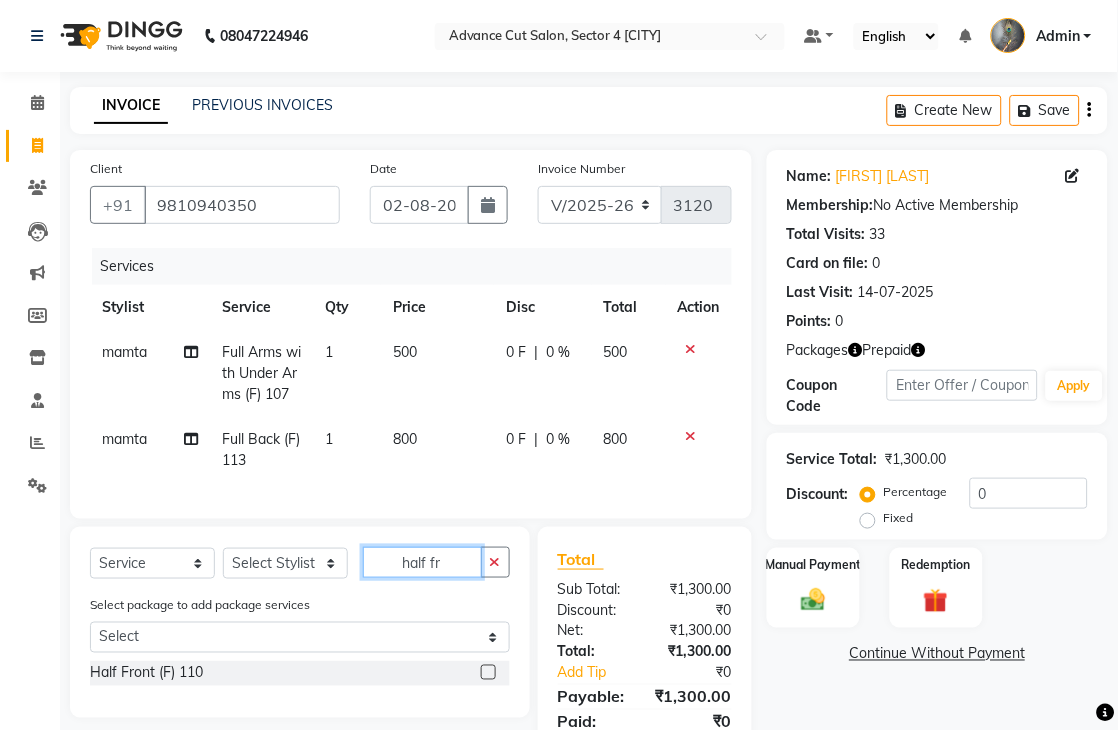 type on "half fr" 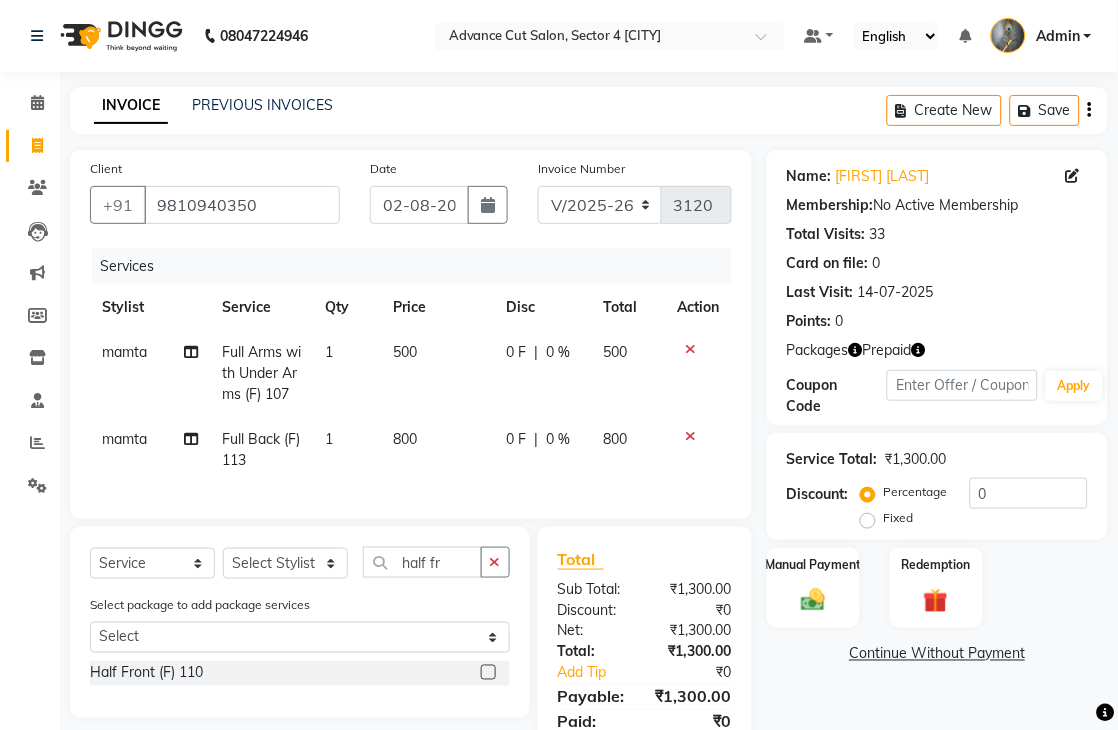 click 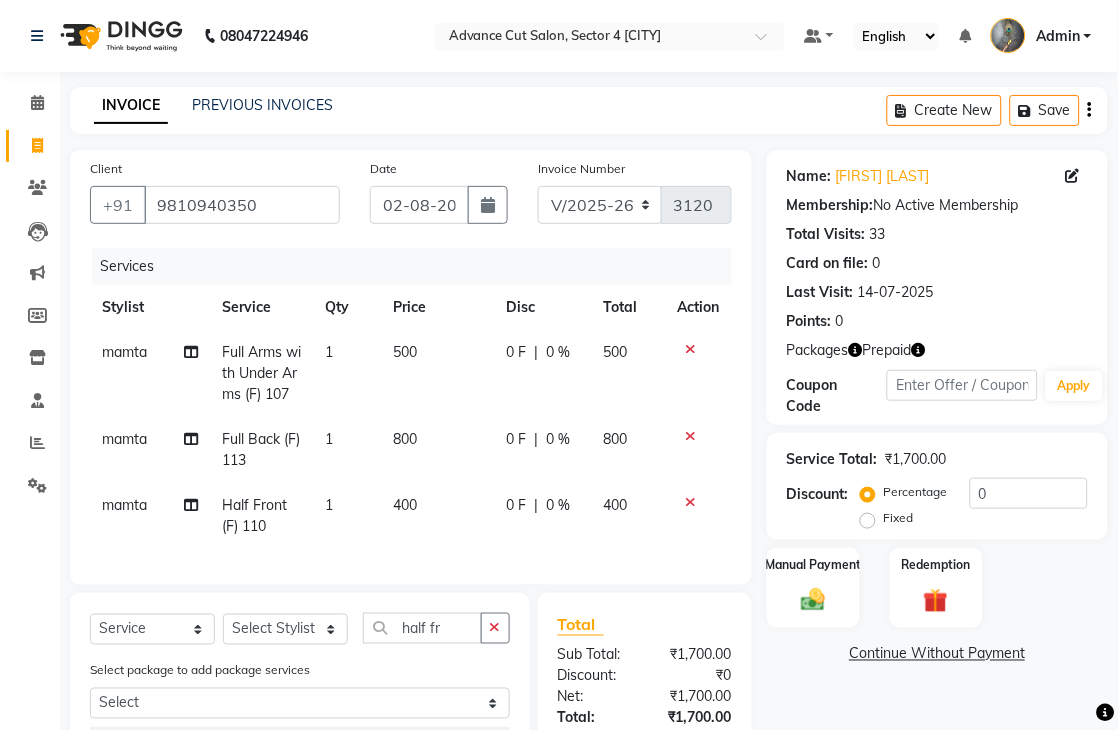 checkbox on "false" 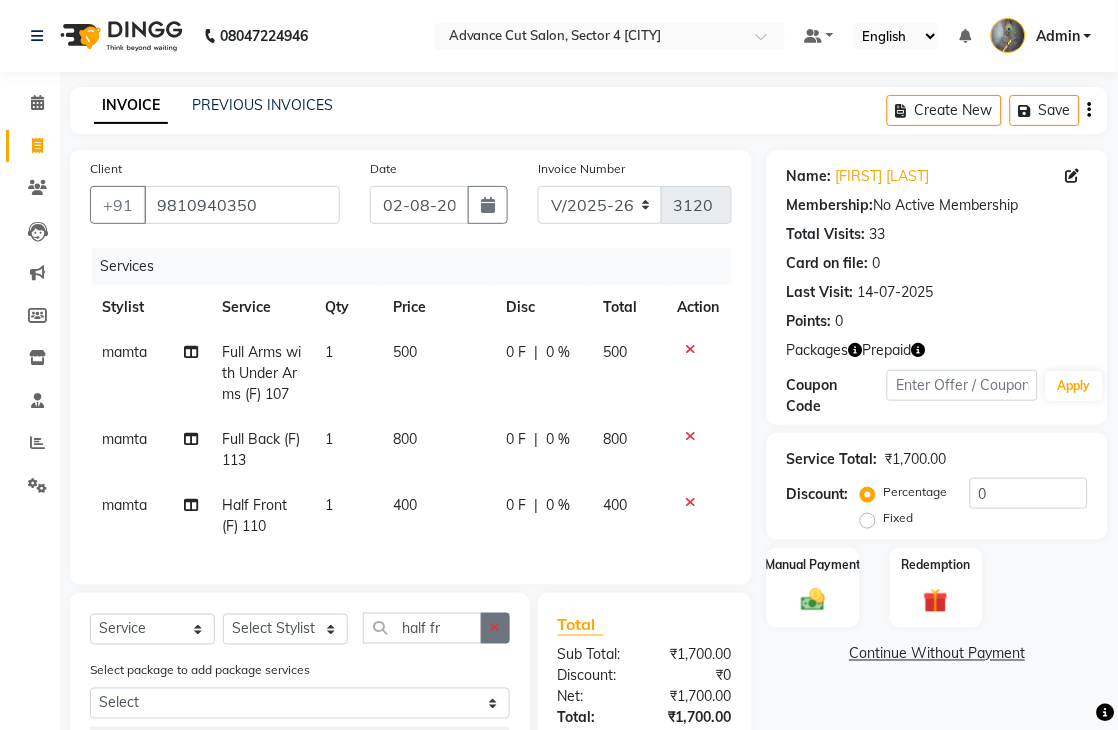 click 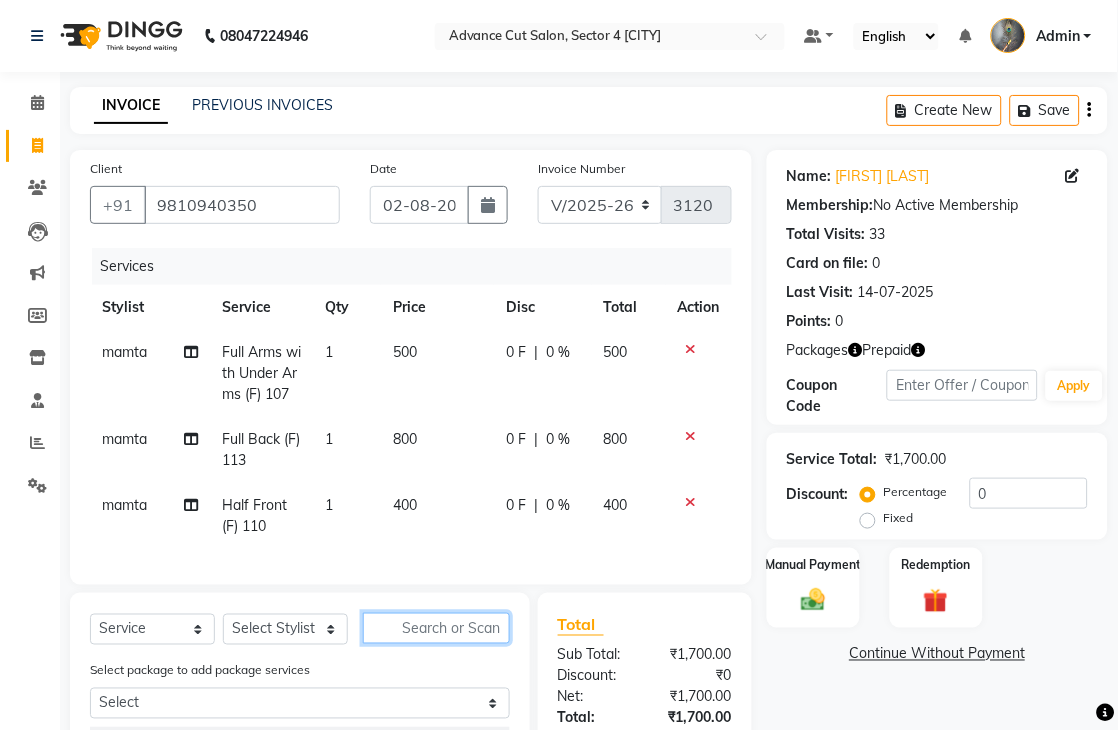 click 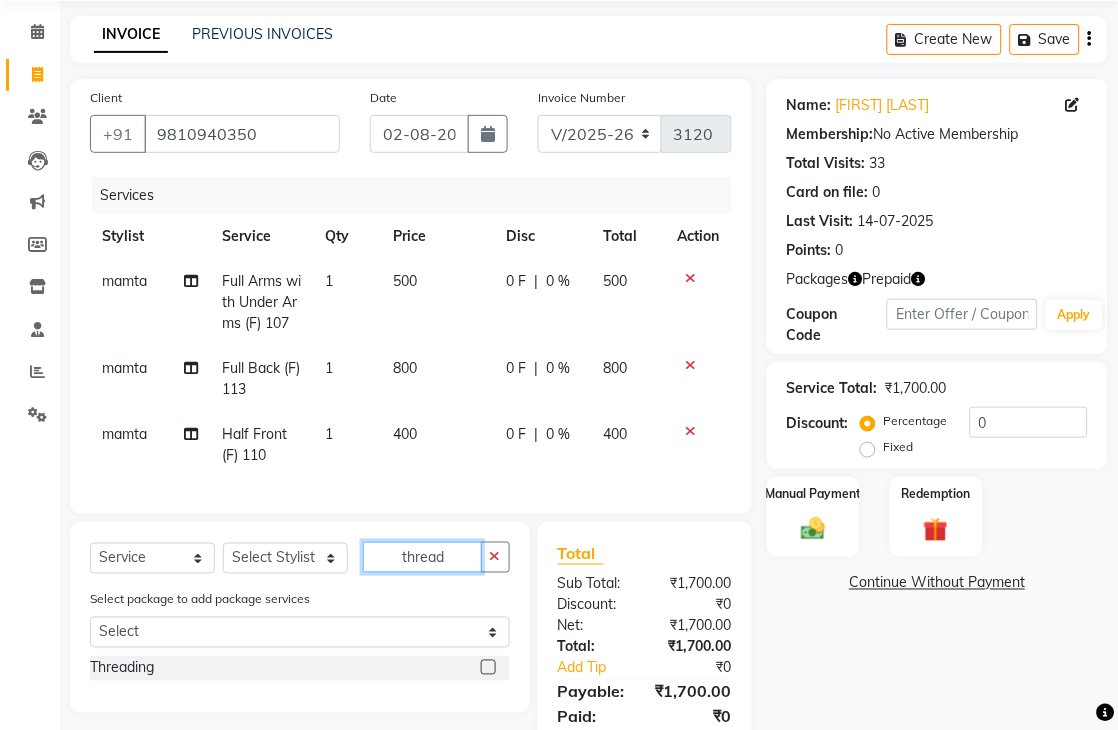 scroll, scrollTop: 111, scrollLeft: 0, axis: vertical 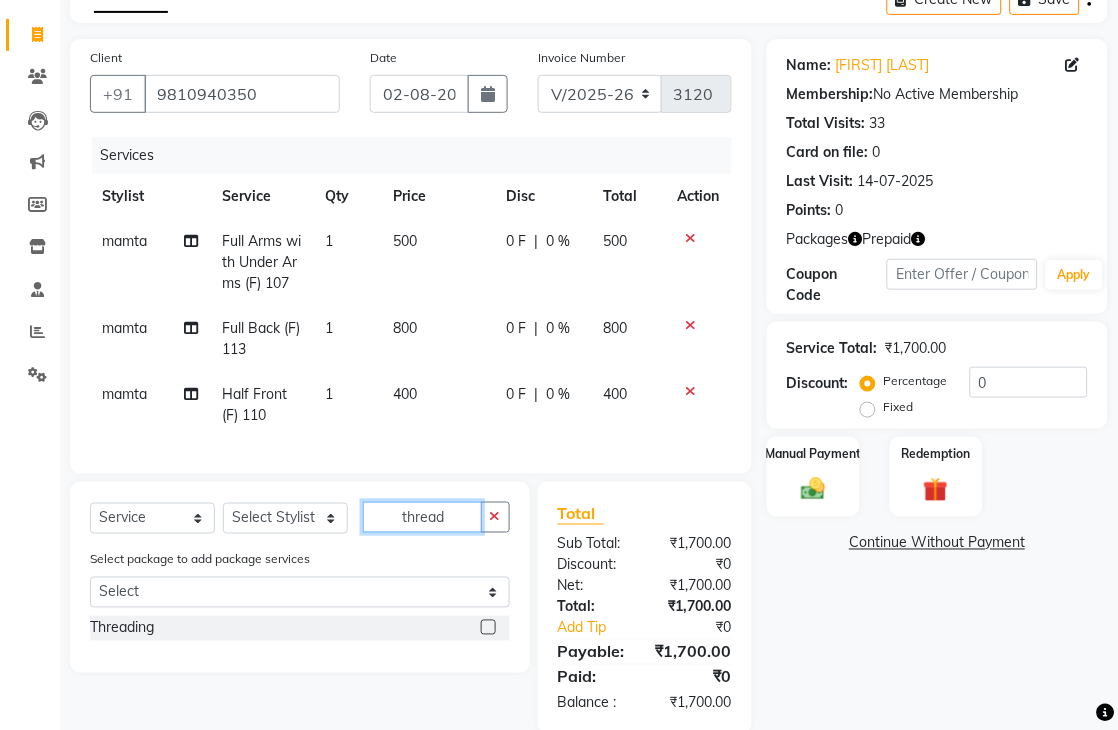 type on "thread" 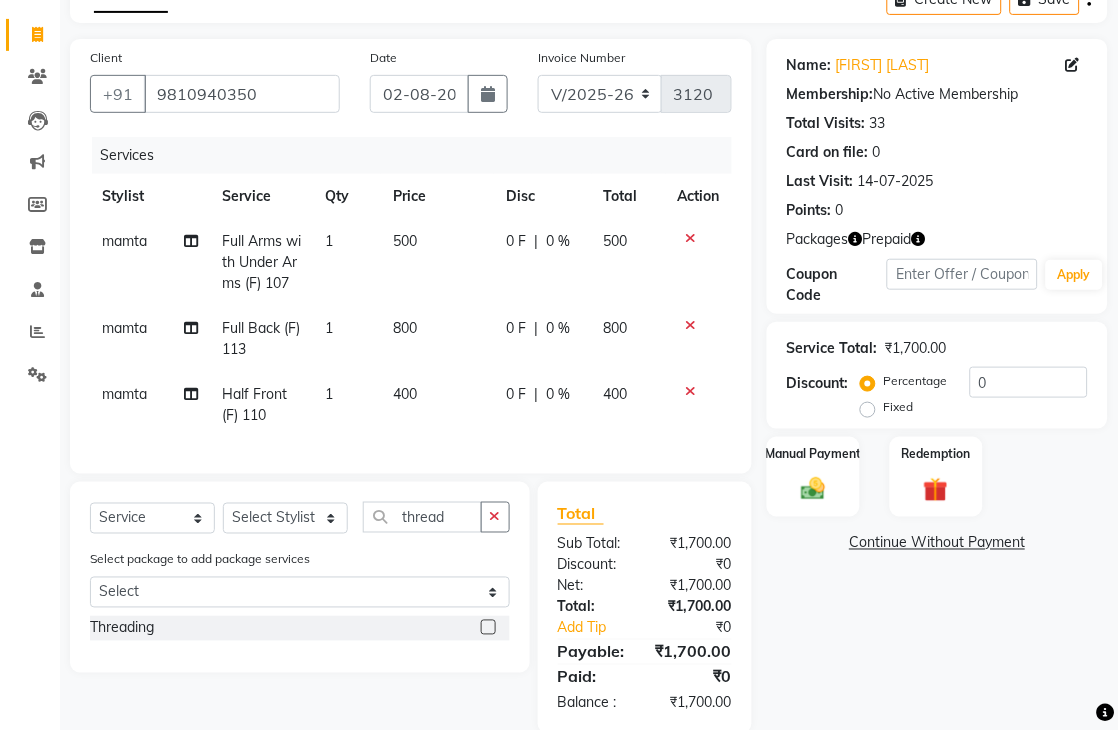 click 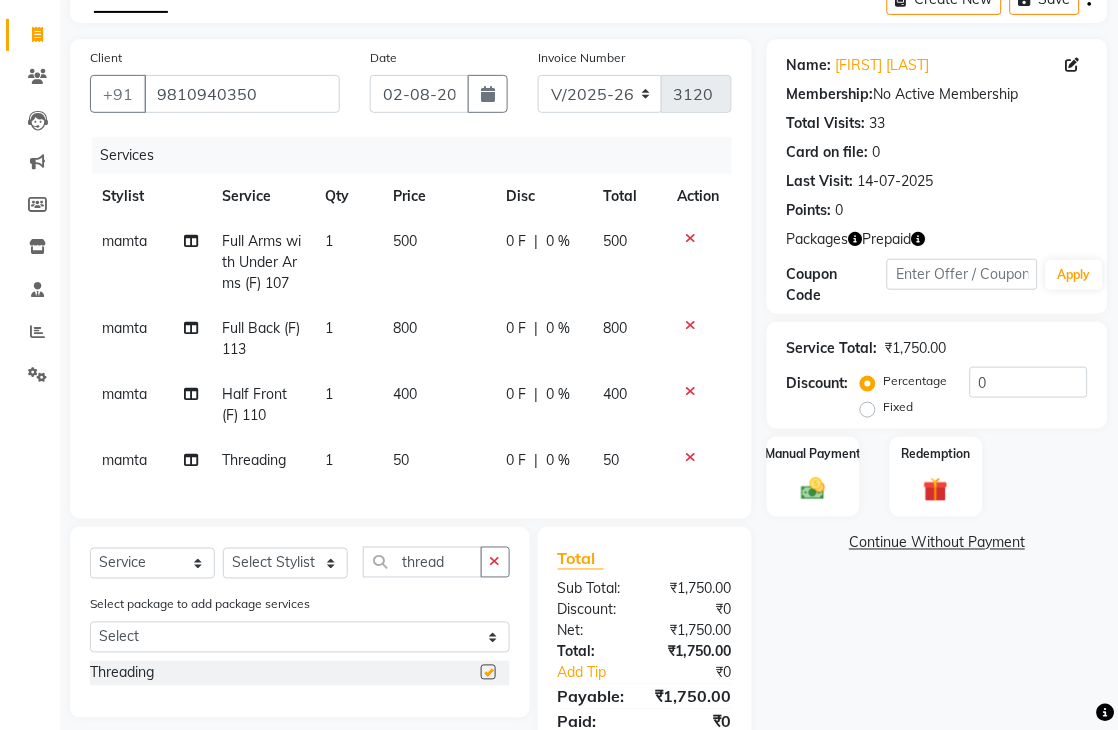 checkbox on "false" 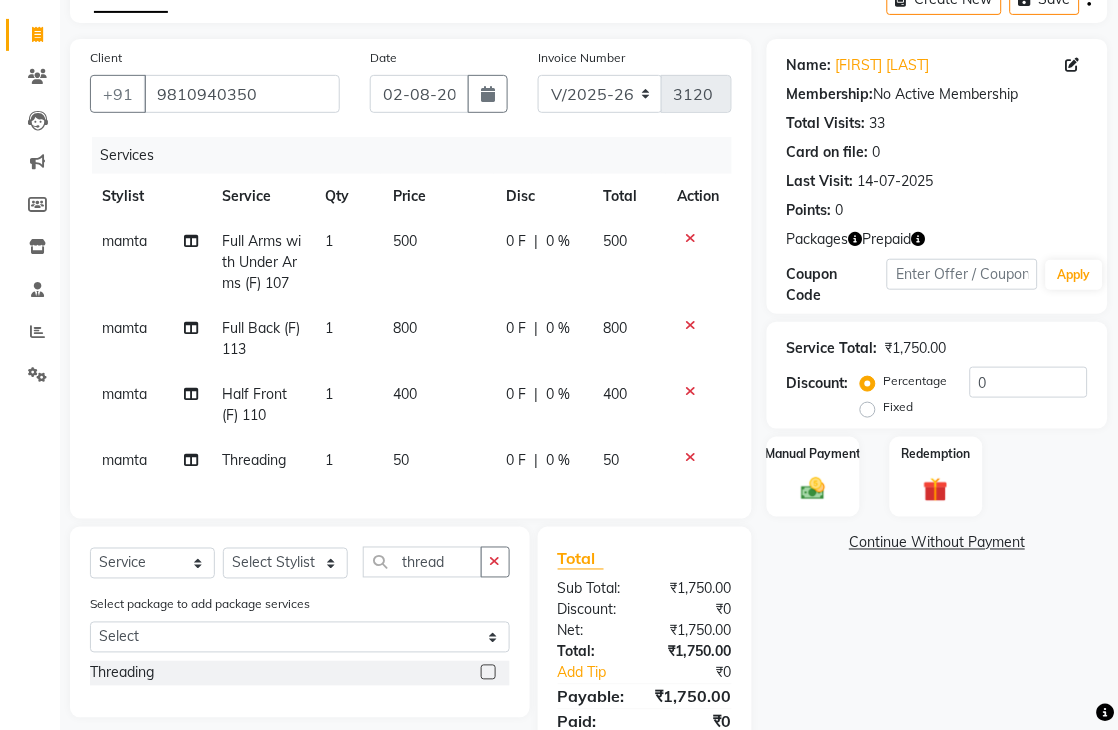 click on "50" 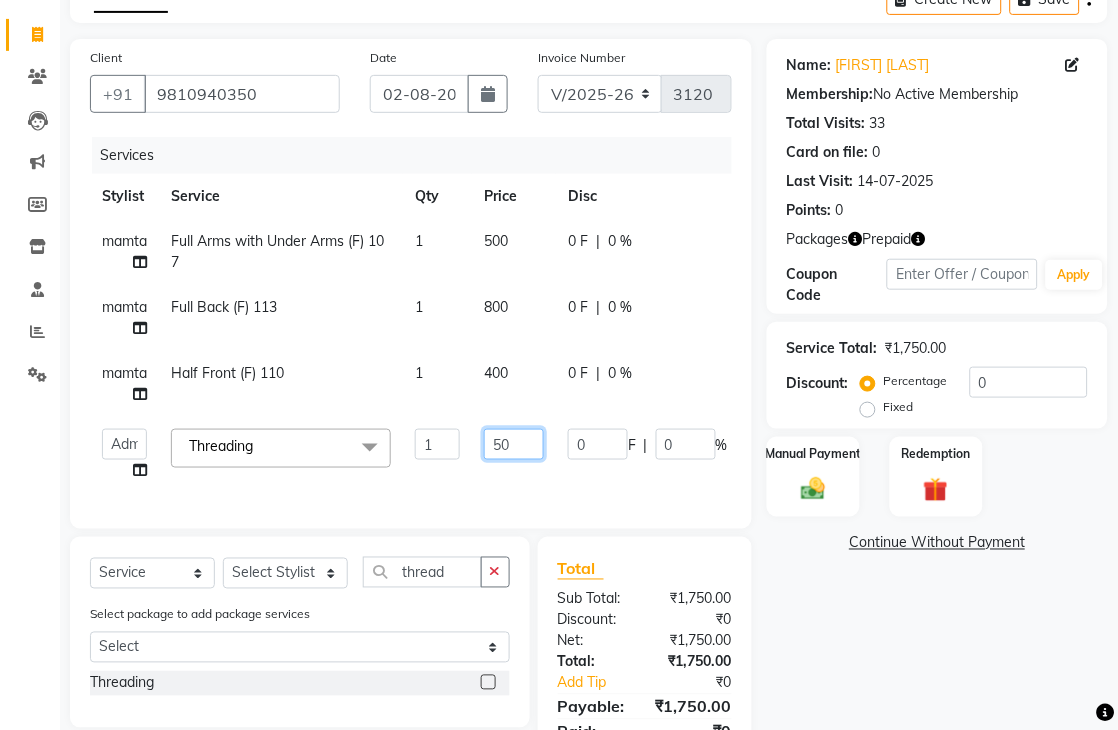 click on "50" 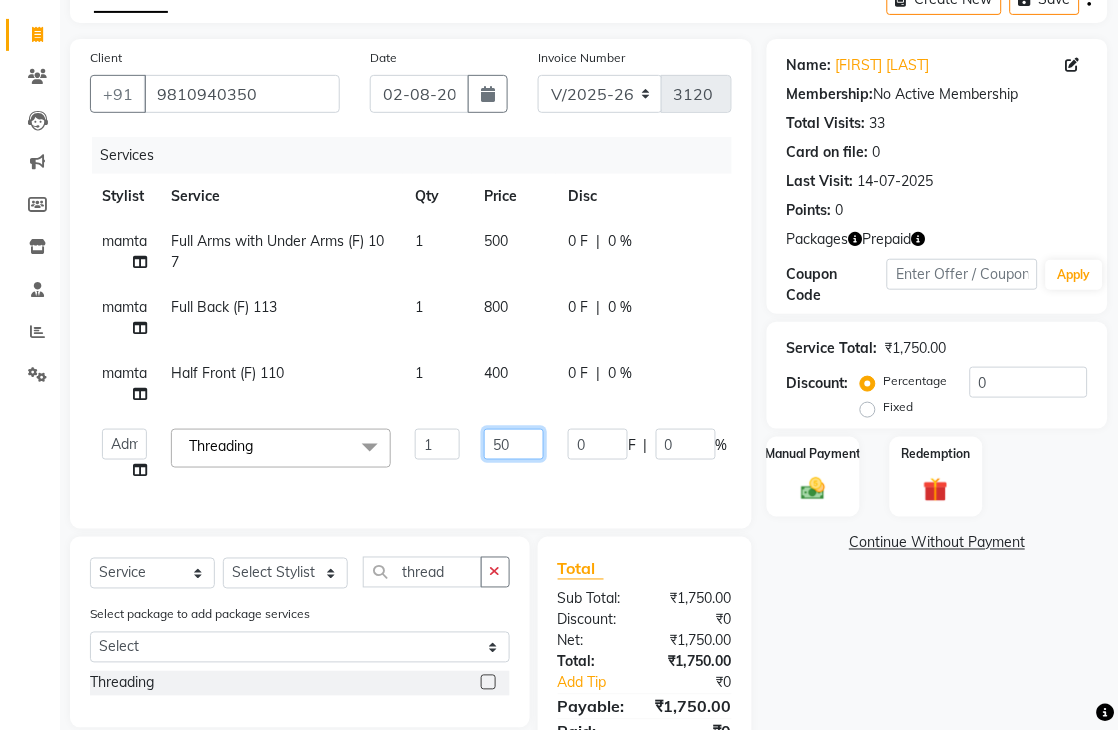 type on "5" 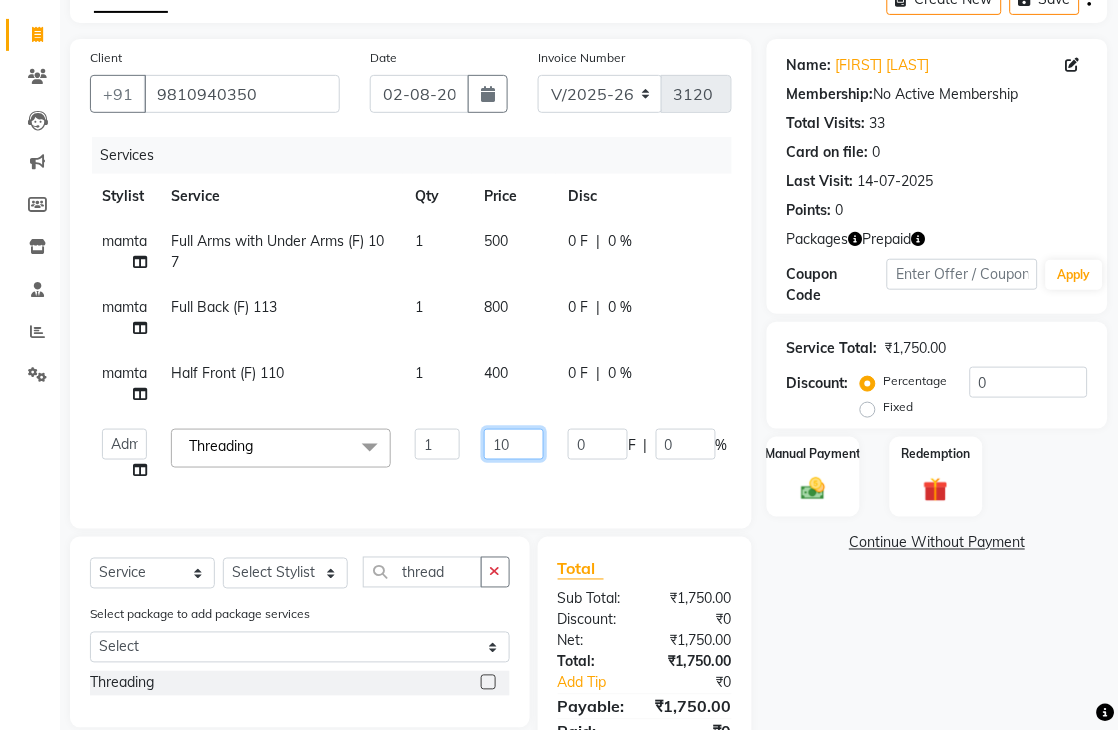 type on "100" 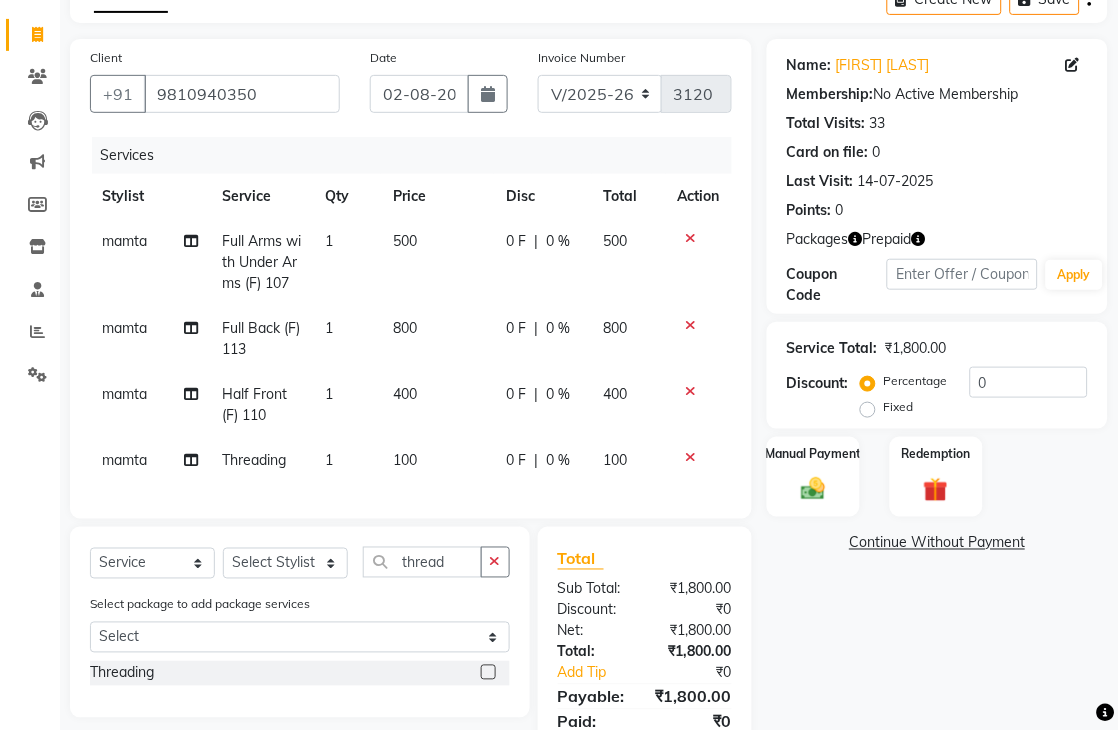 click on "Services Stylist Service Qty Price Disc Total Action mamta Full Arms with Under Arms (F) 107 1 500 0 F | 0 % 500 mamta Full Back (F) 113 1 800 0 F | 0 % 800 mamta Half Front (F) 110 1 400 0 F | 0 % 400 mamta Threading 1 100 0 F | 0 % 100" 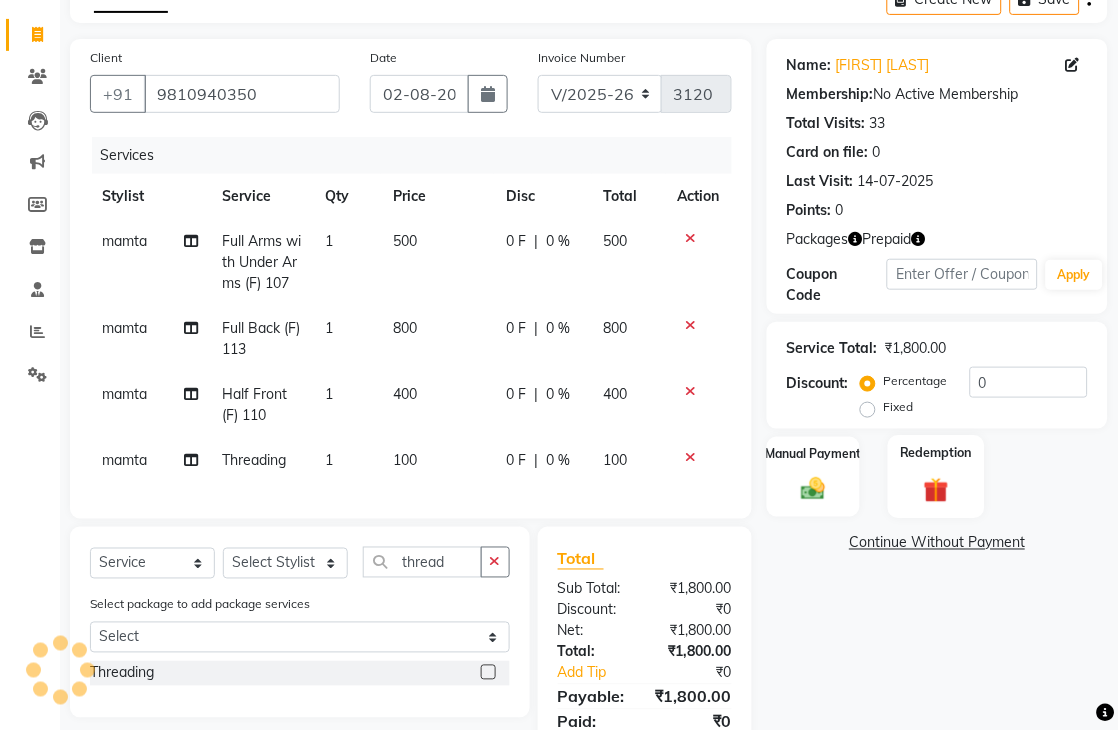 click on "Redemption" 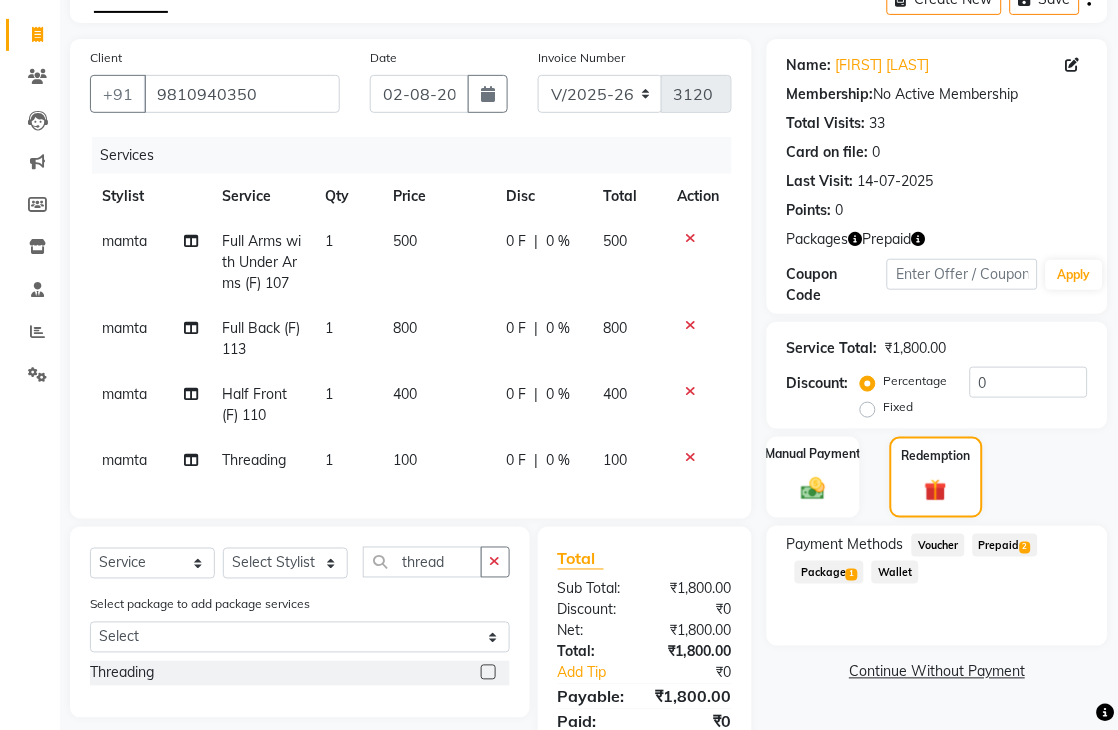 click on "Package  1" 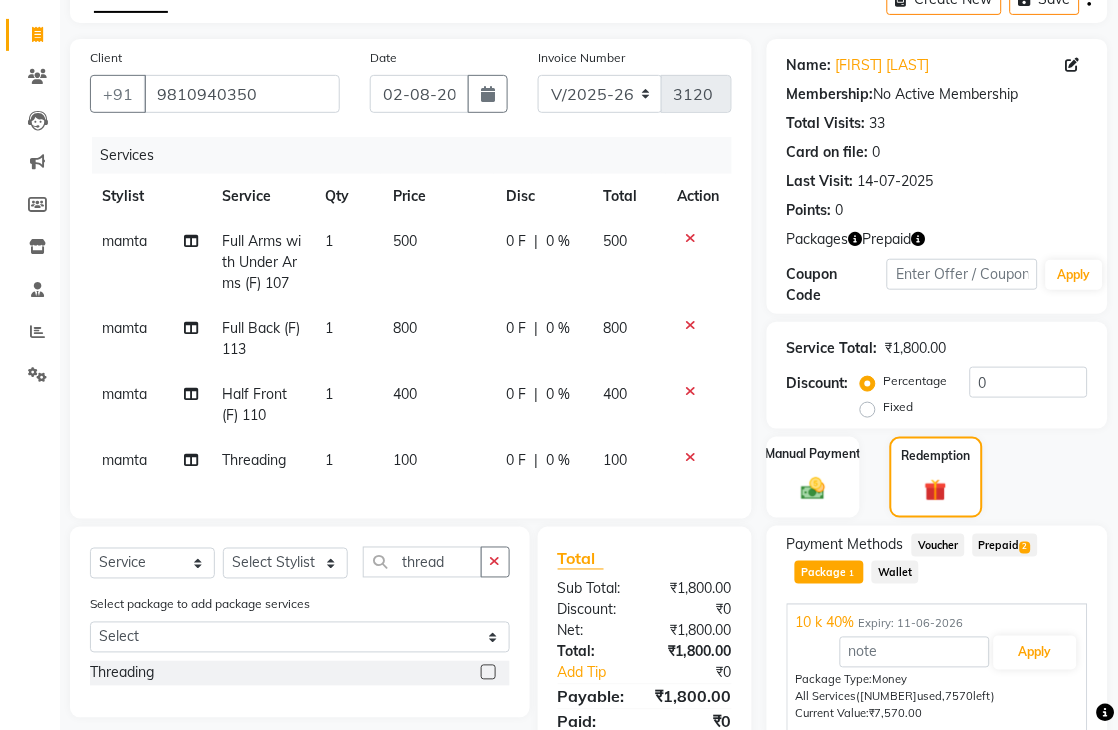 scroll, scrollTop: 222, scrollLeft: 0, axis: vertical 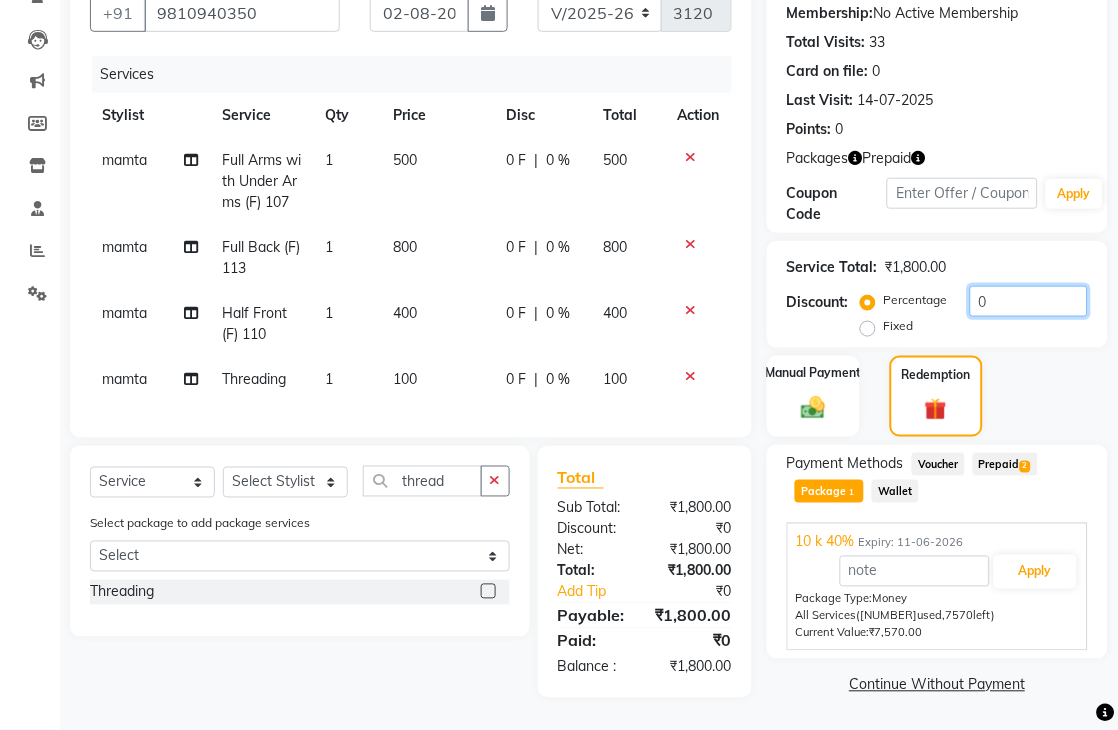 click on "0" 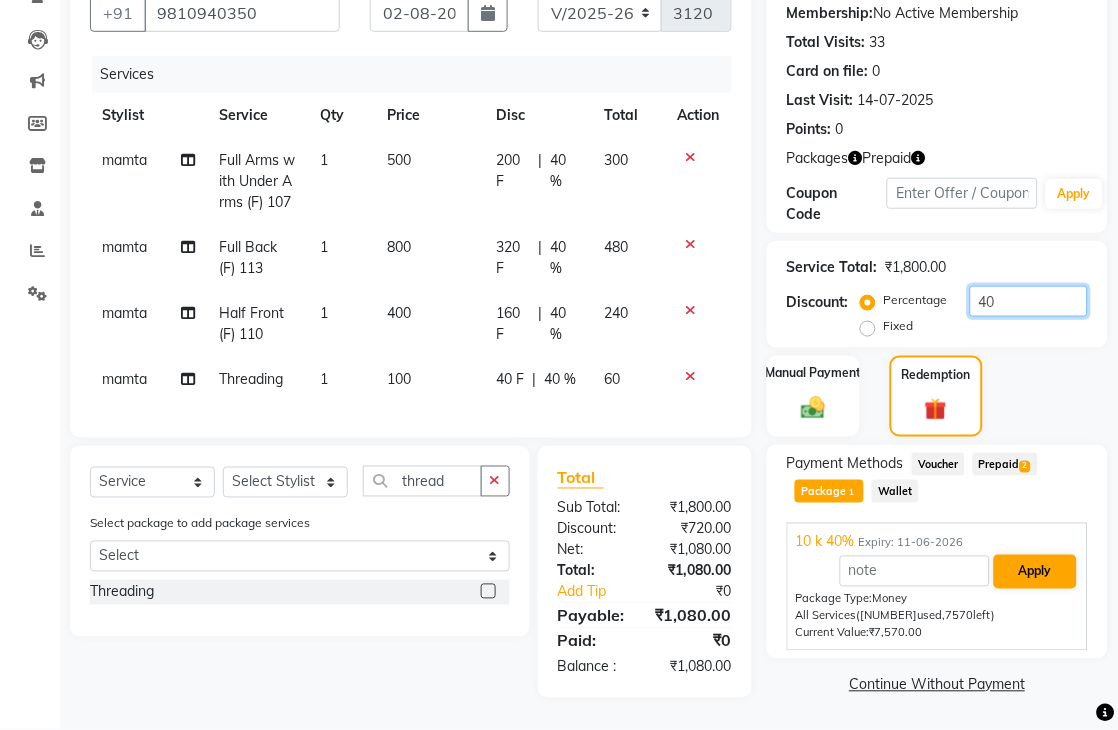type on "40" 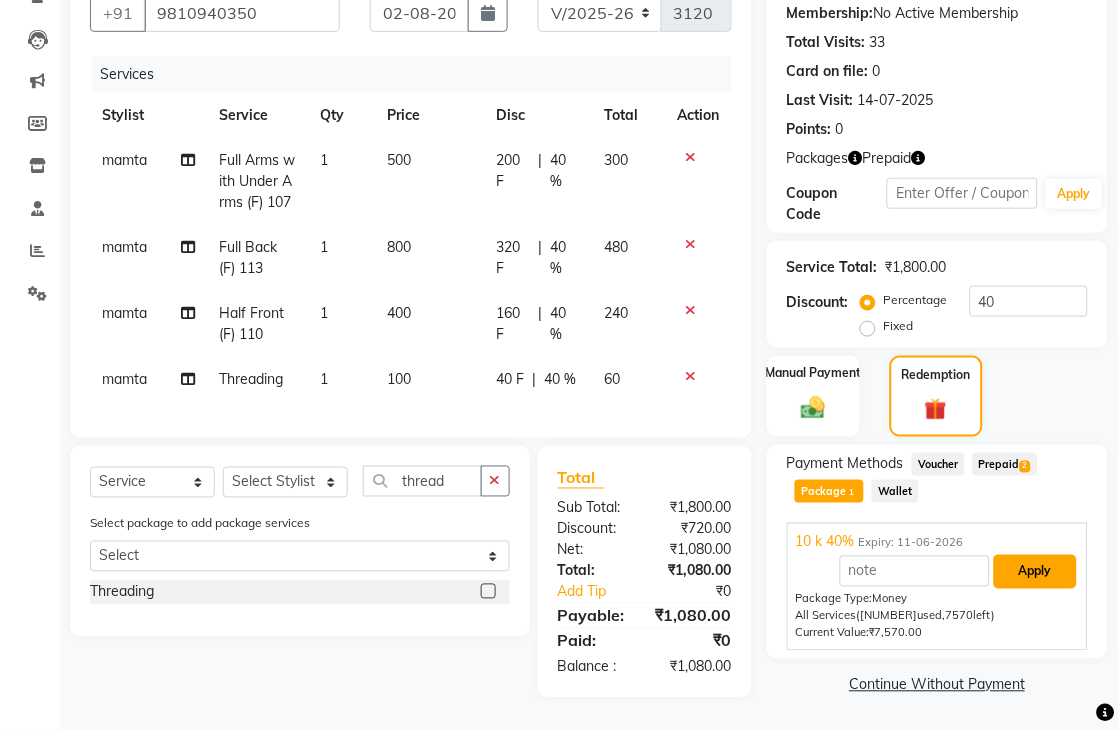 click on "Apply" at bounding box center (1035, 572) 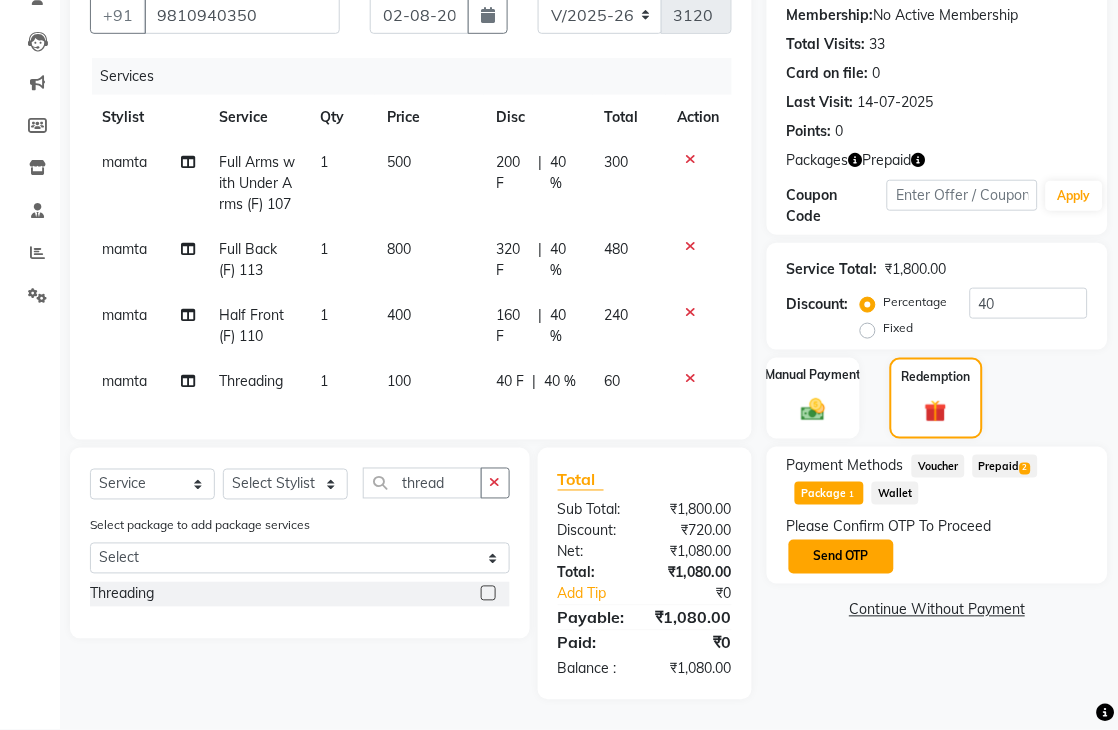 click on "Send OTP" 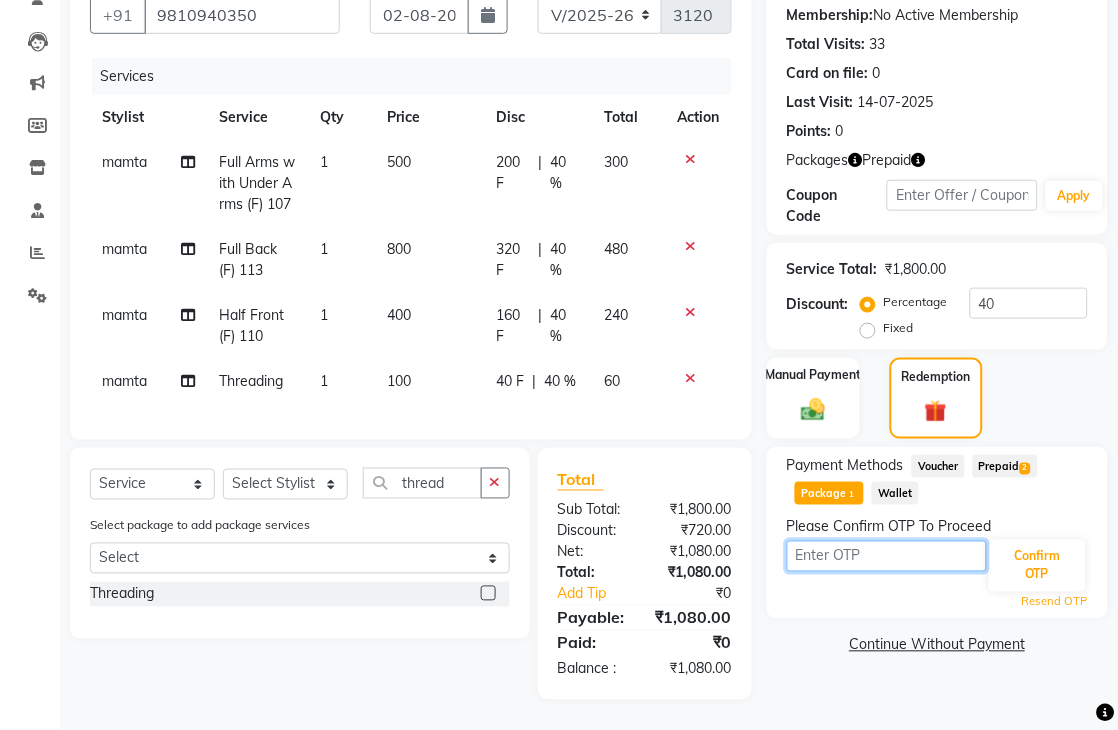 click at bounding box center (887, 556) 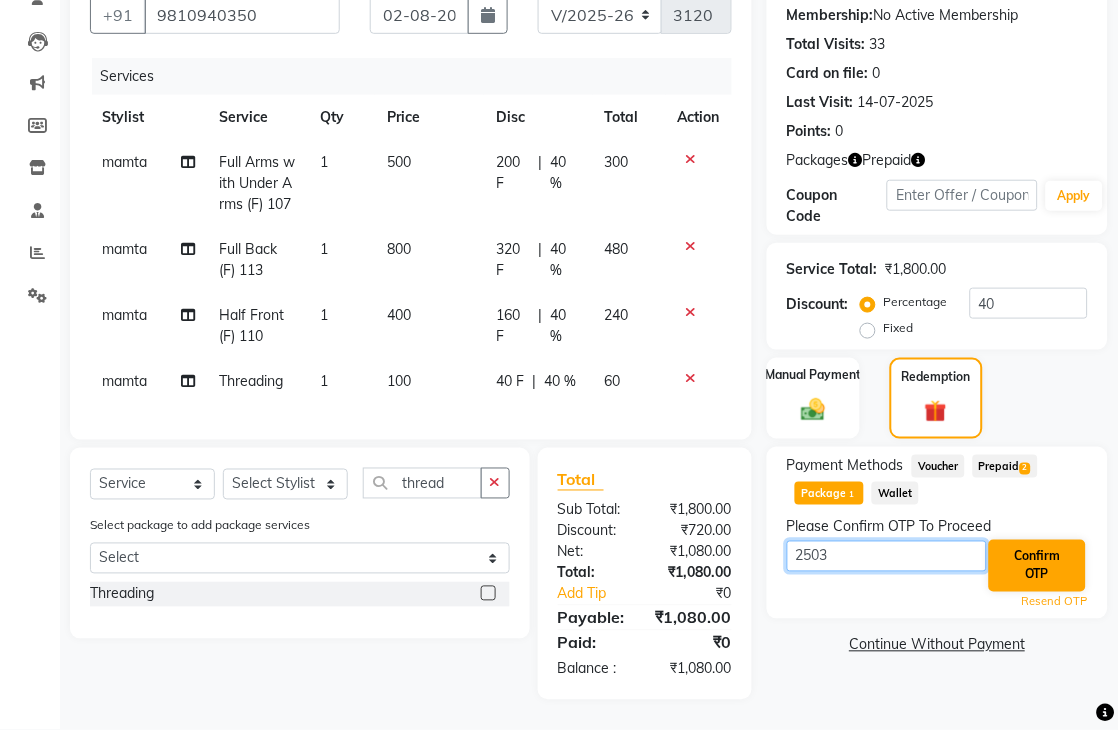 type on "2503" 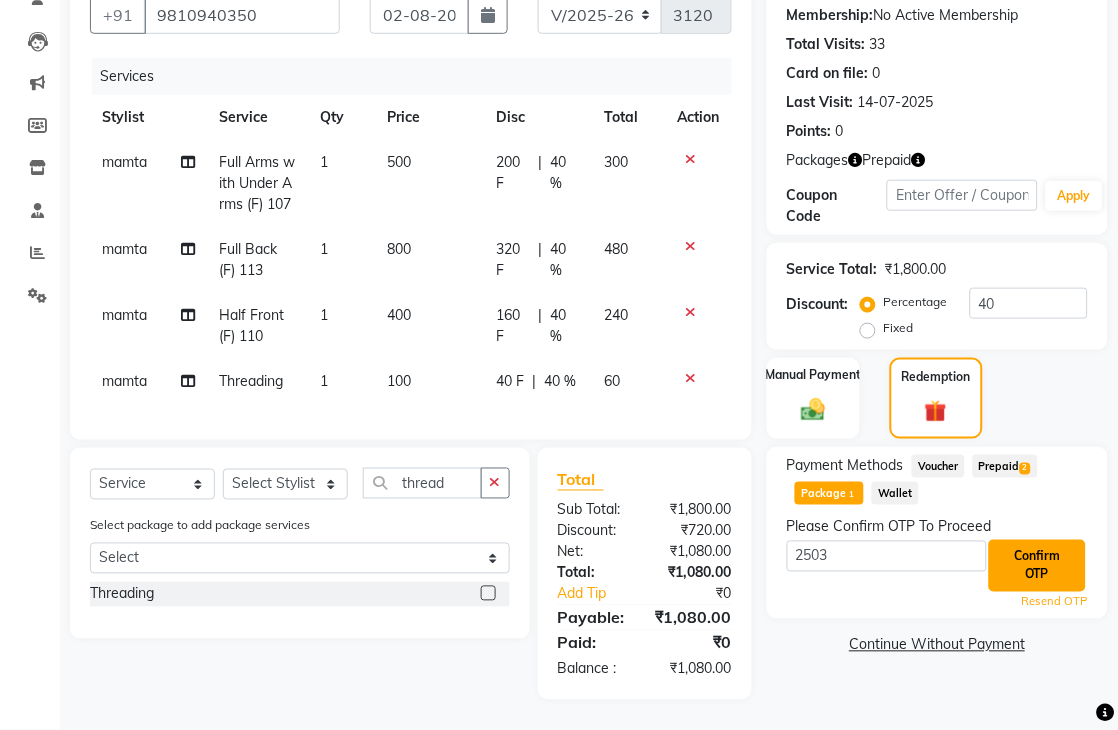 click on "Confirm OTP" 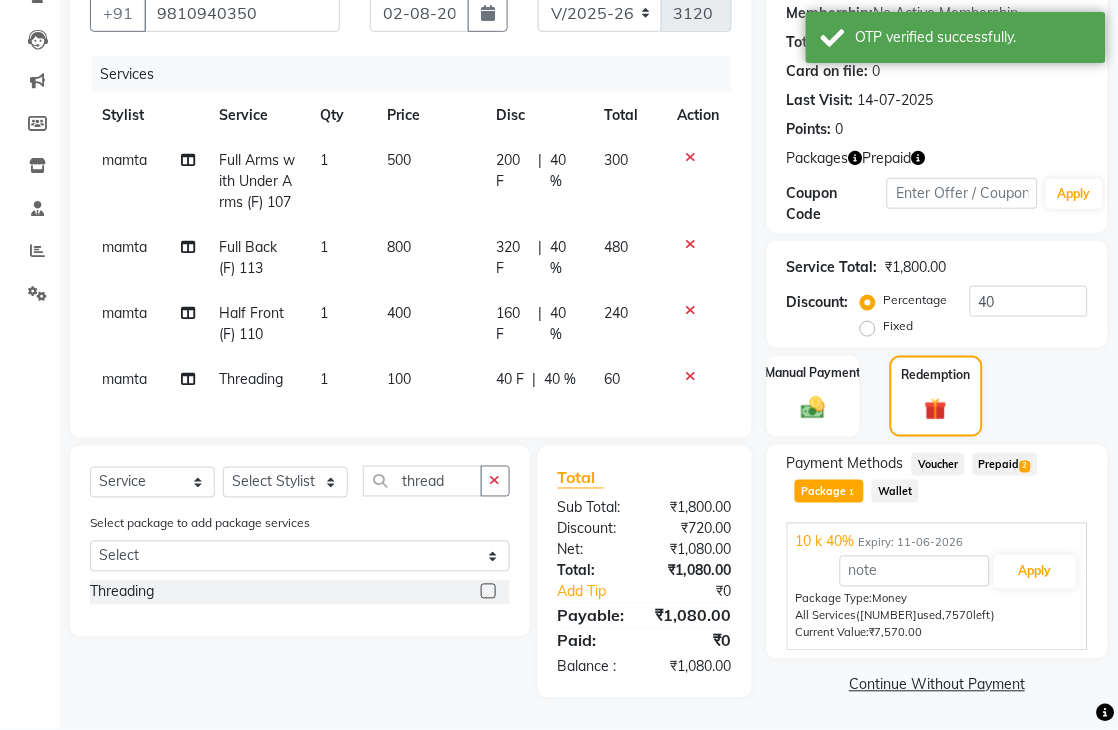scroll, scrollTop: 233, scrollLeft: 0, axis: vertical 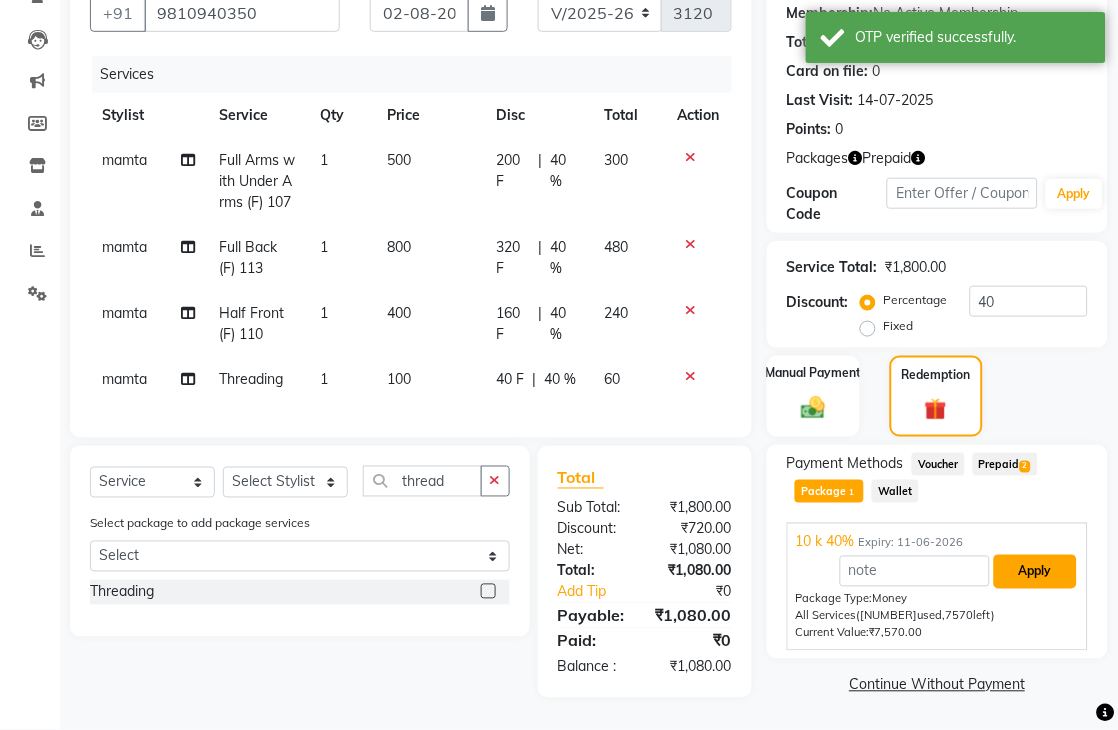 click on "Apply" at bounding box center (1035, 572) 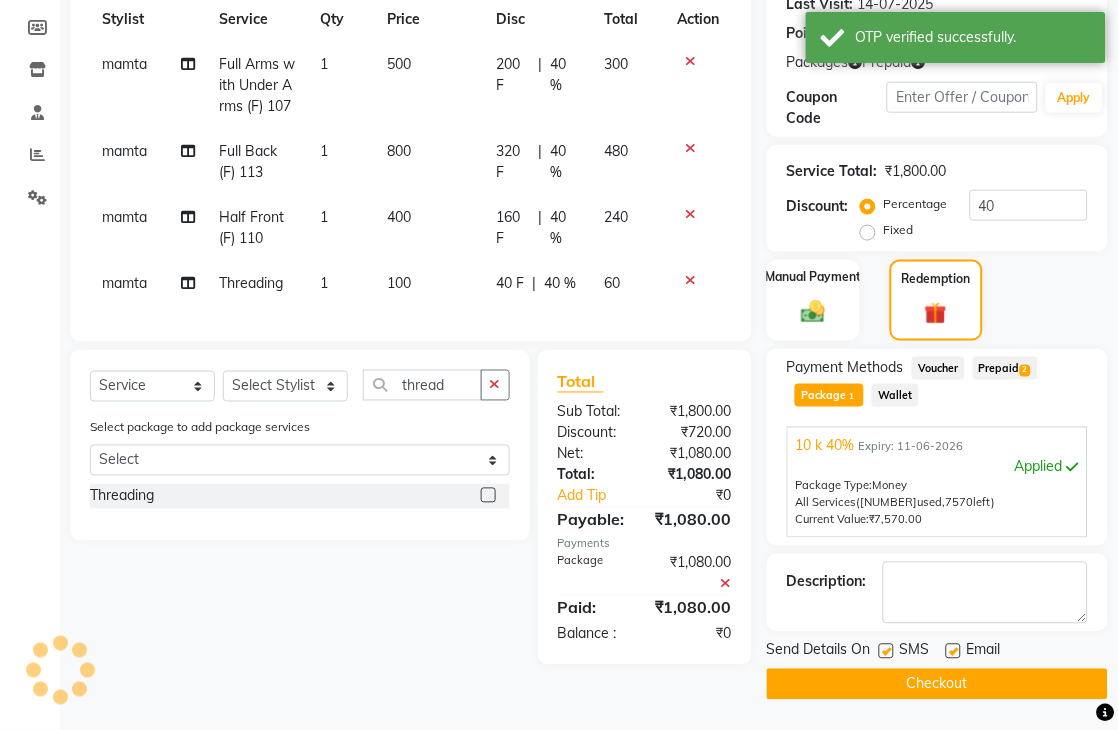 scroll, scrollTop: 295, scrollLeft: 0, axis: vertical 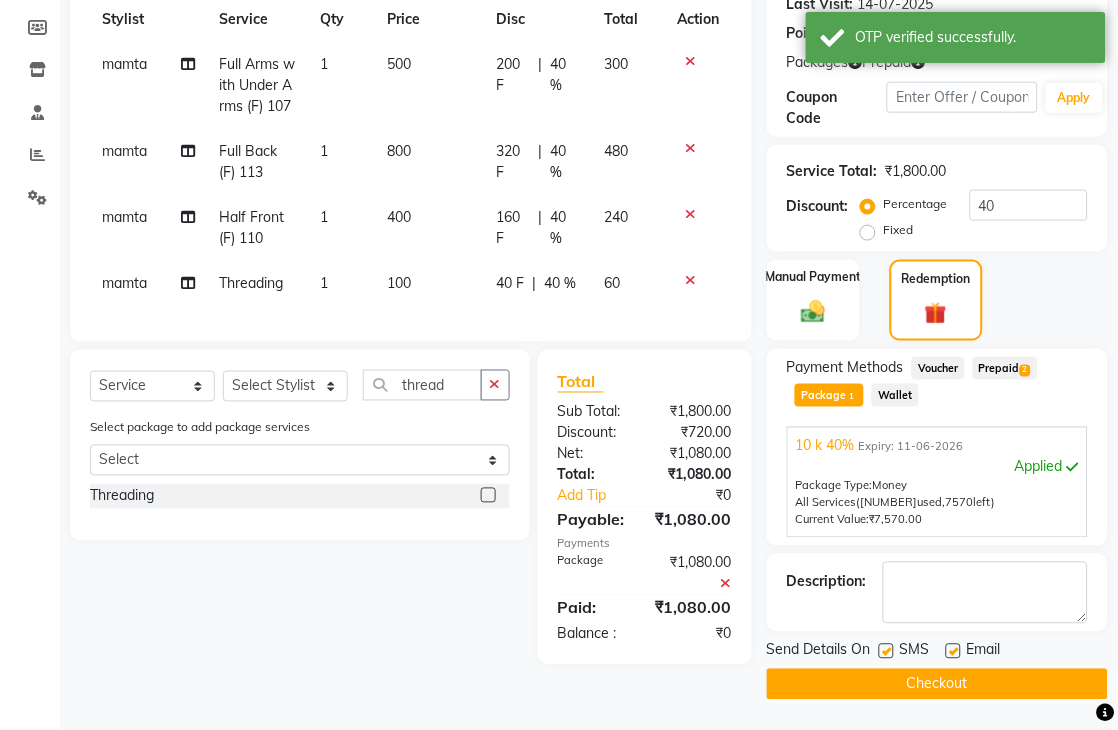 click on "Checkout" 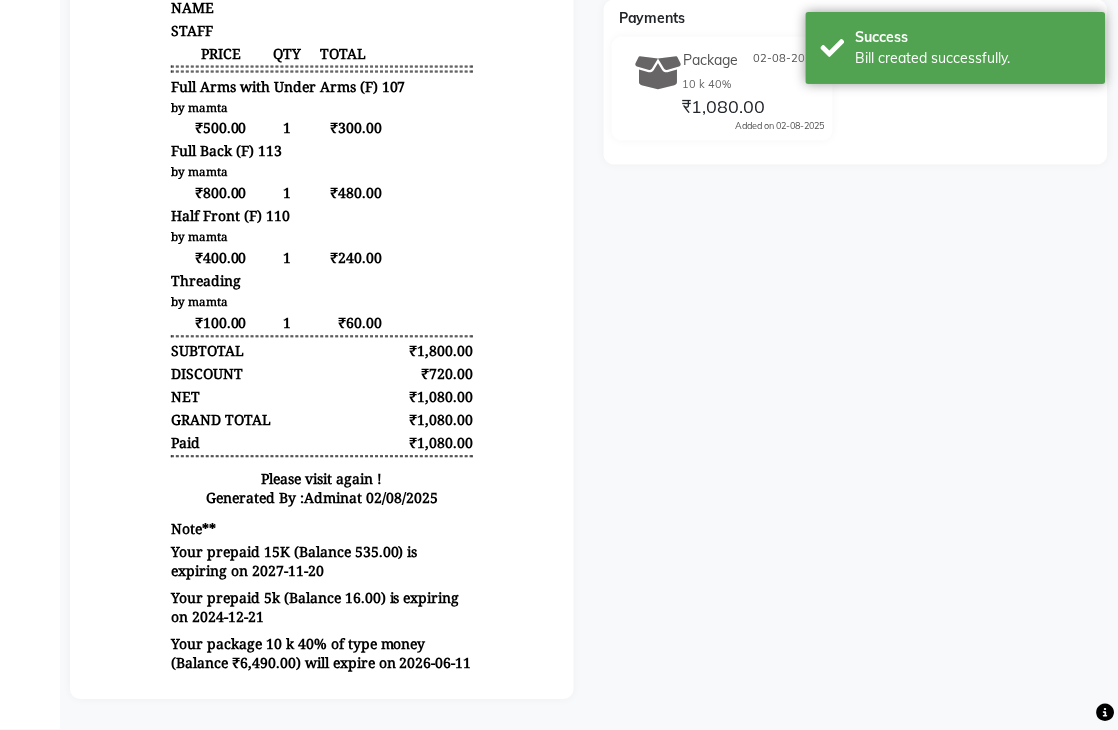 scroll, scrollTop: 73, scrollLeft: 0, axis: vertical 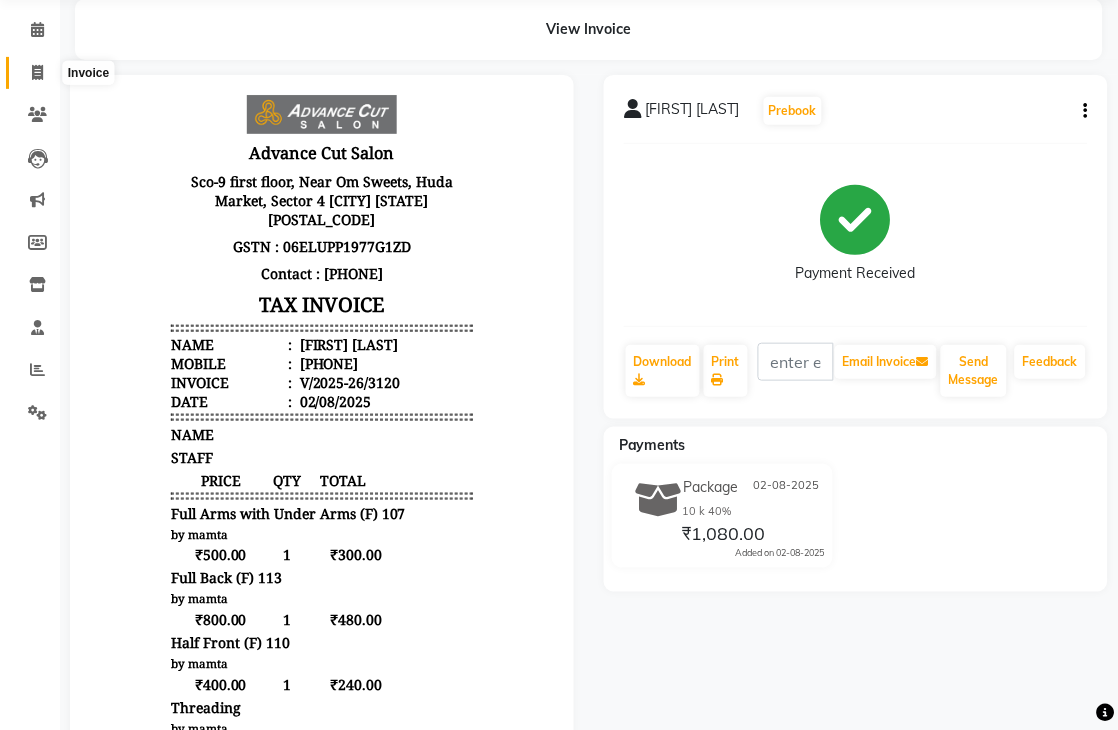 click 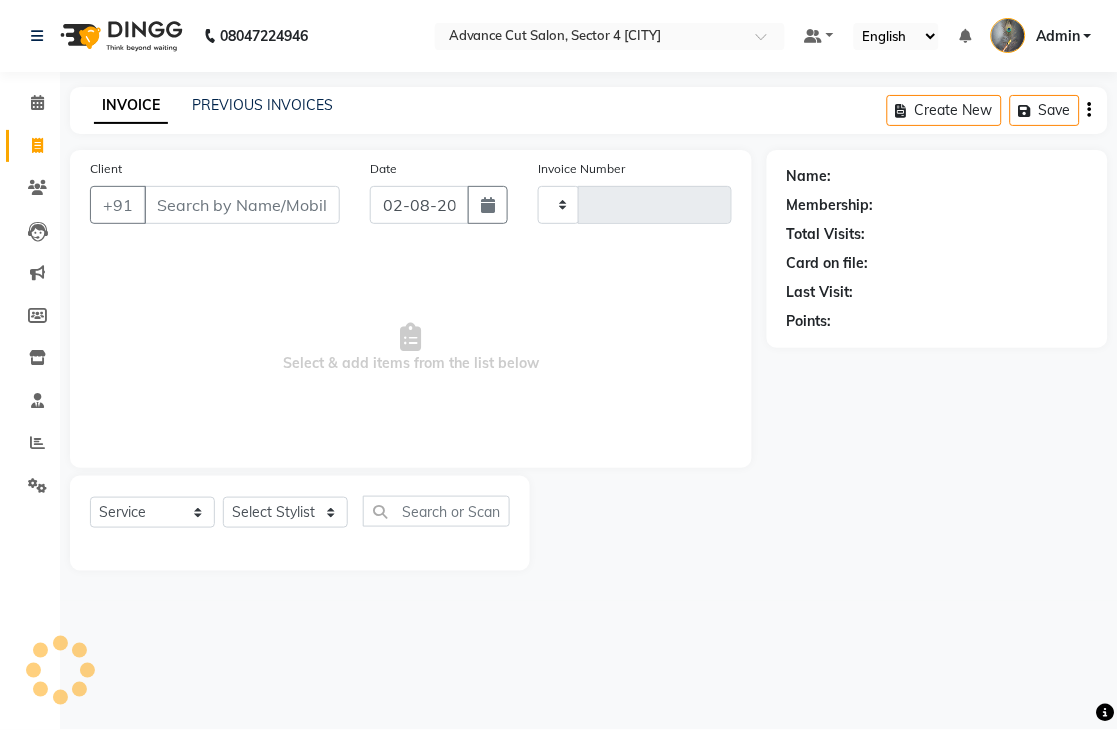 scroll, scrollTop: 0, scrollLeft: 0, axis: both 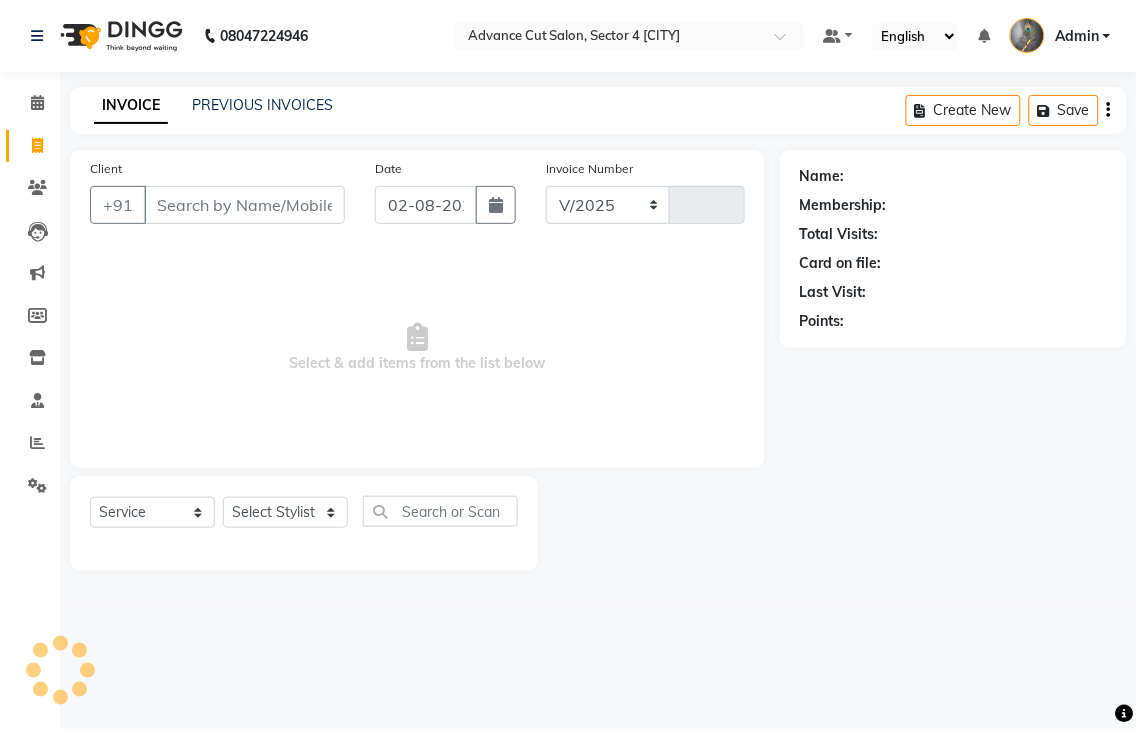 select on "4939" 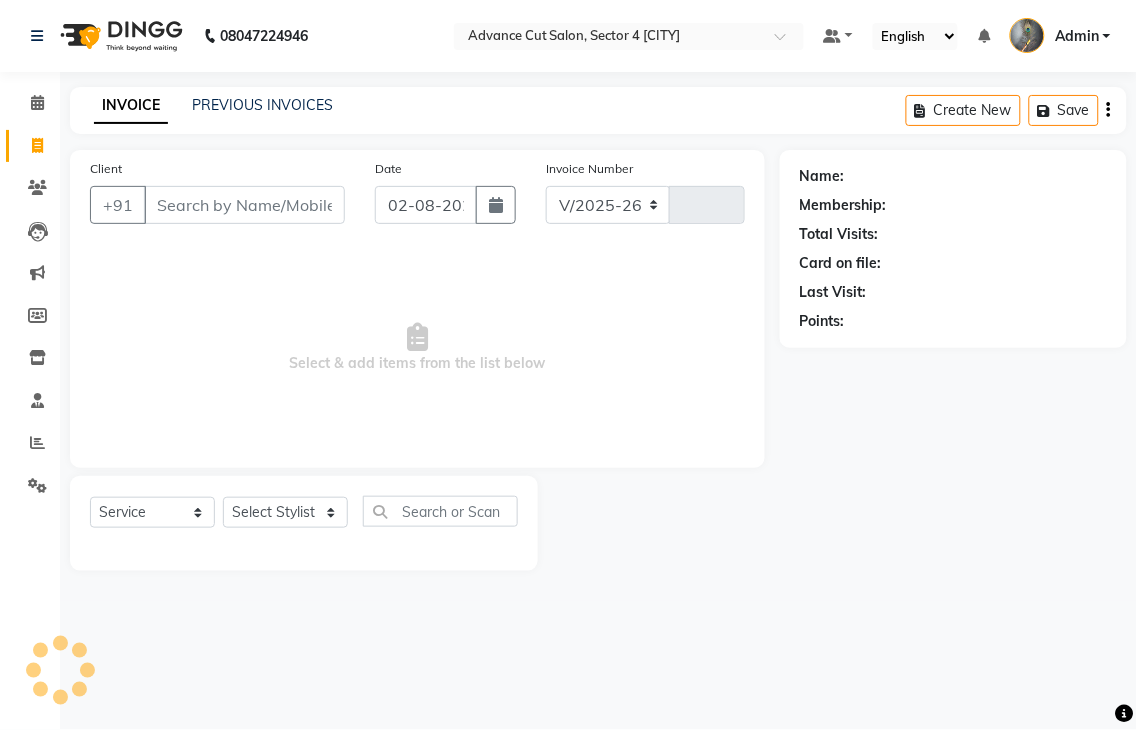 type on "3121" 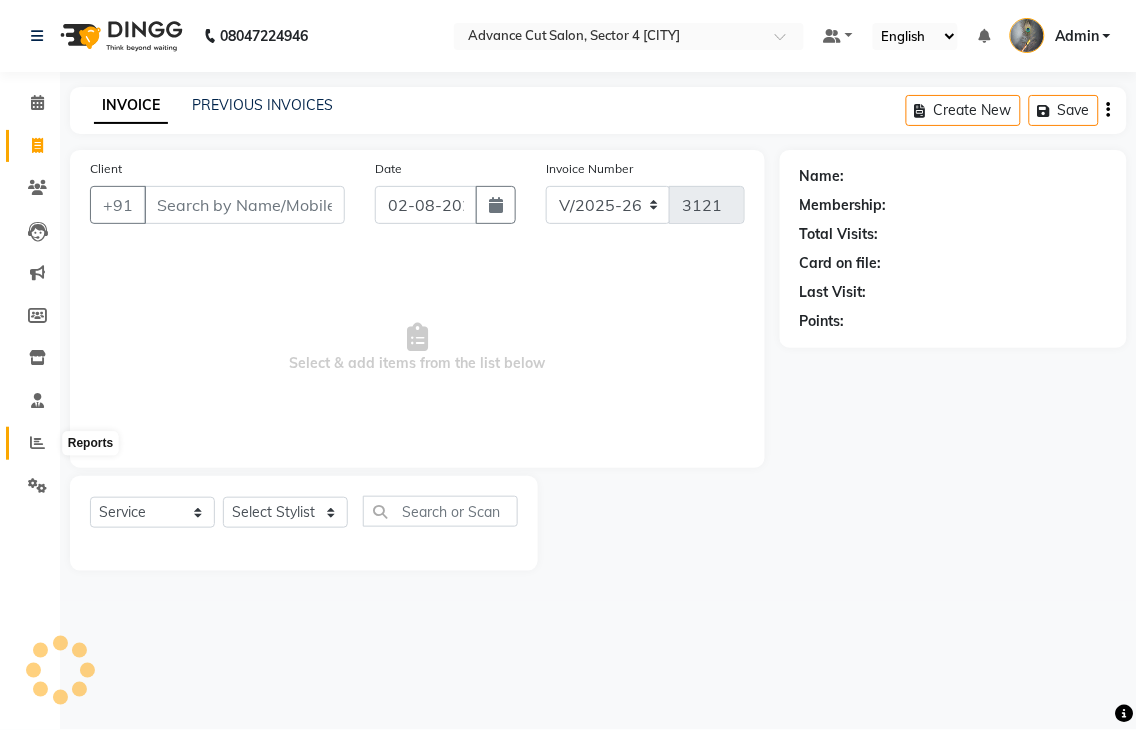 click 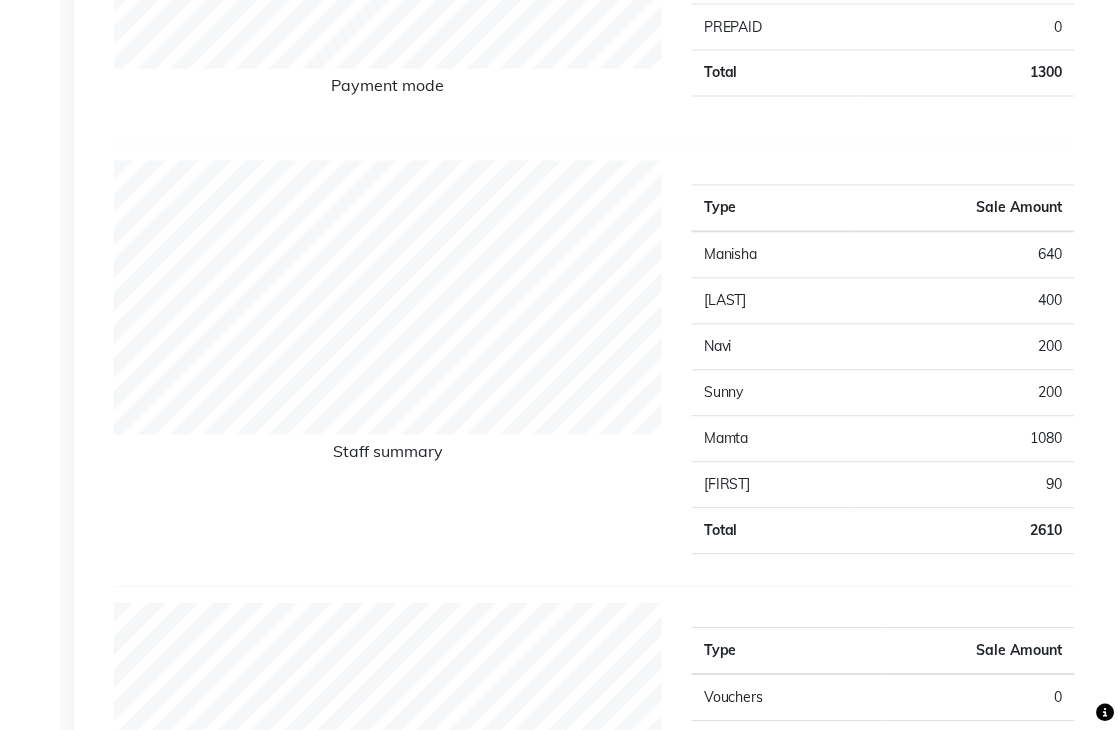 scroll, scrollTop: 0, scrollLeft: 0, axis: both 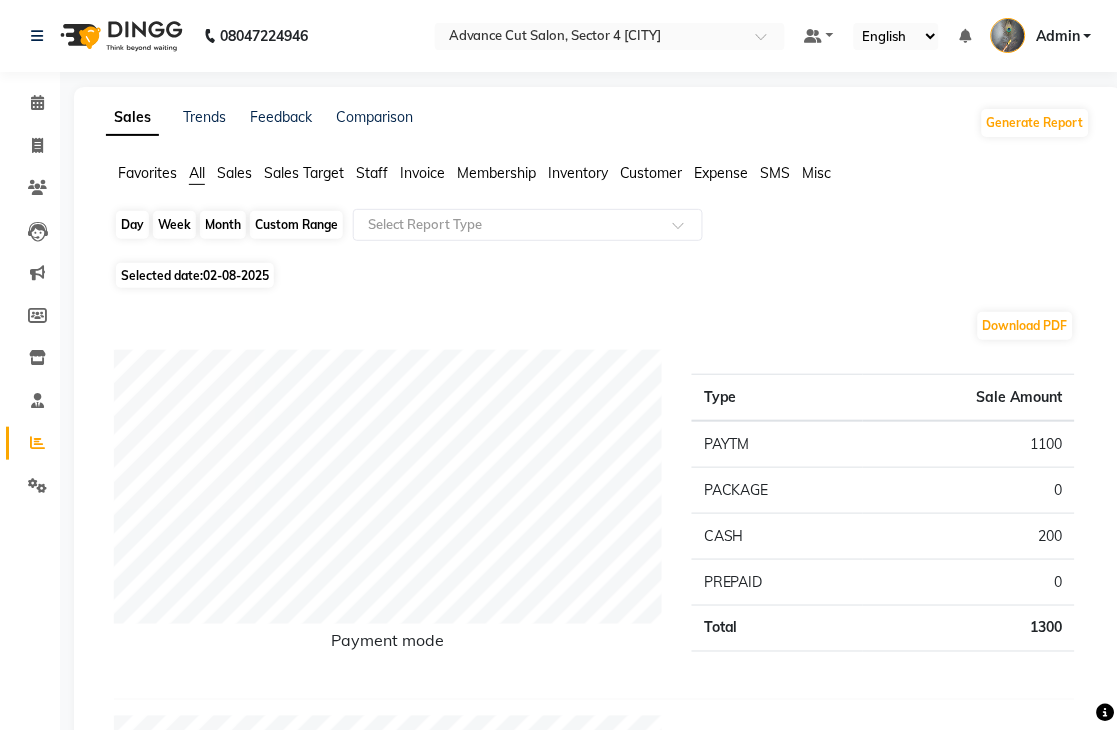 click on "Day" 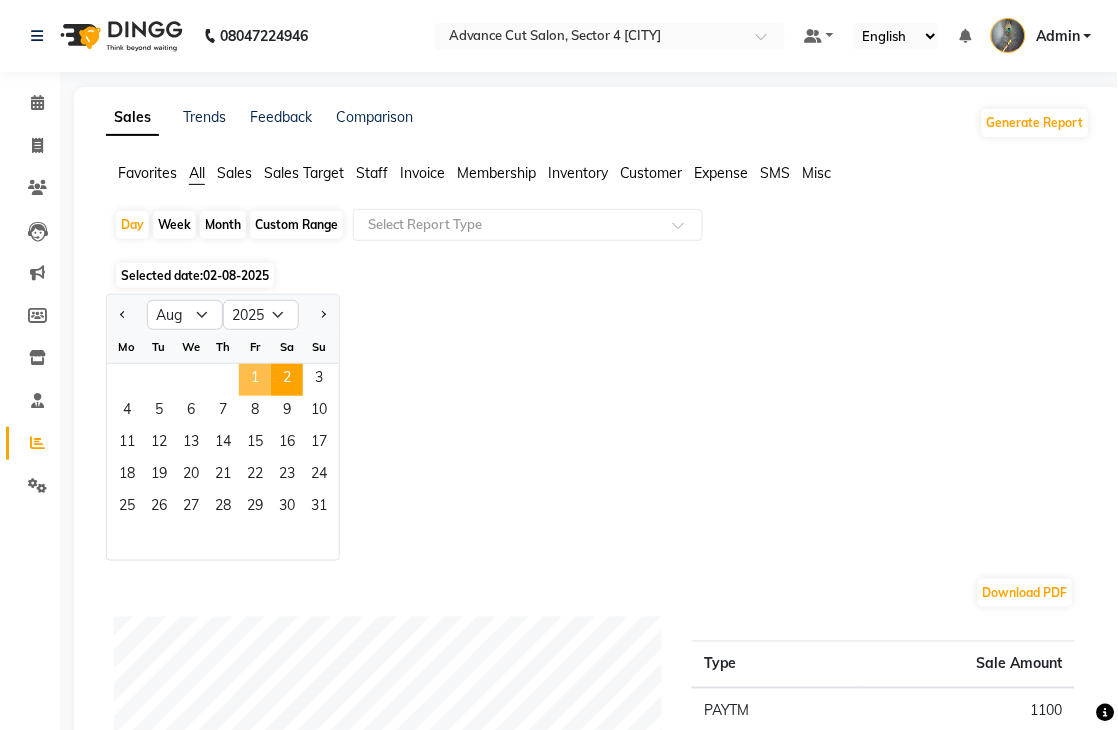 click on "1" 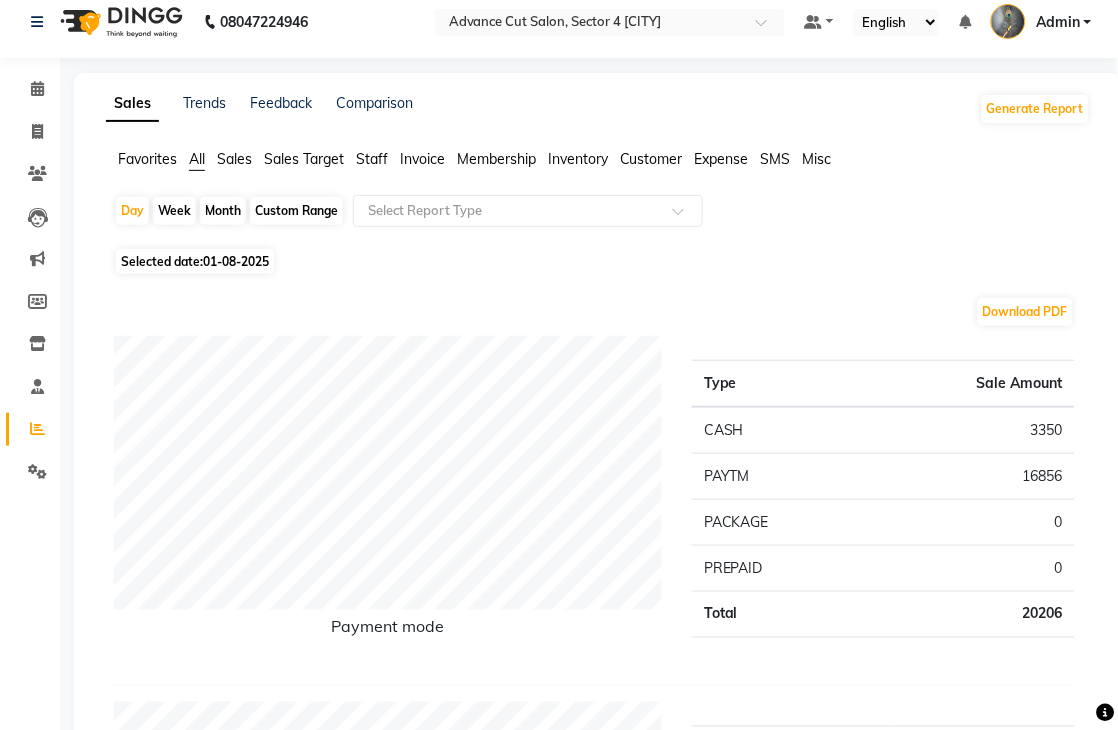 scroll, scrollTop: 0, scrollLeft: 0, axis: both 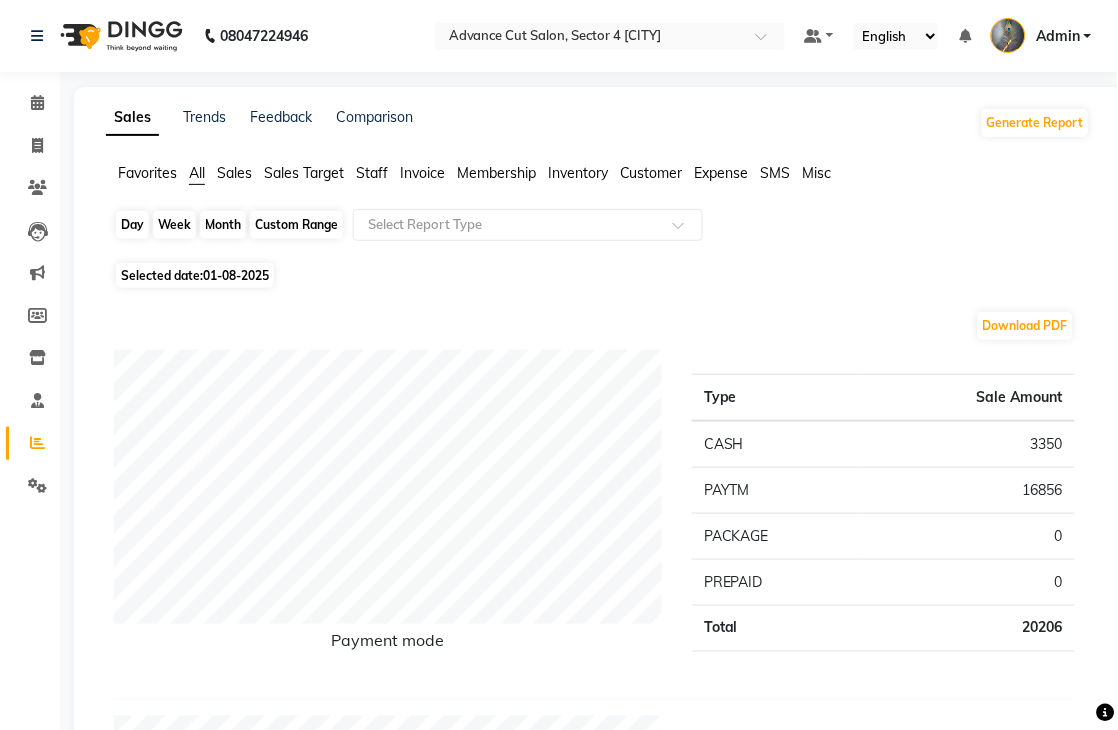 click on "Day" 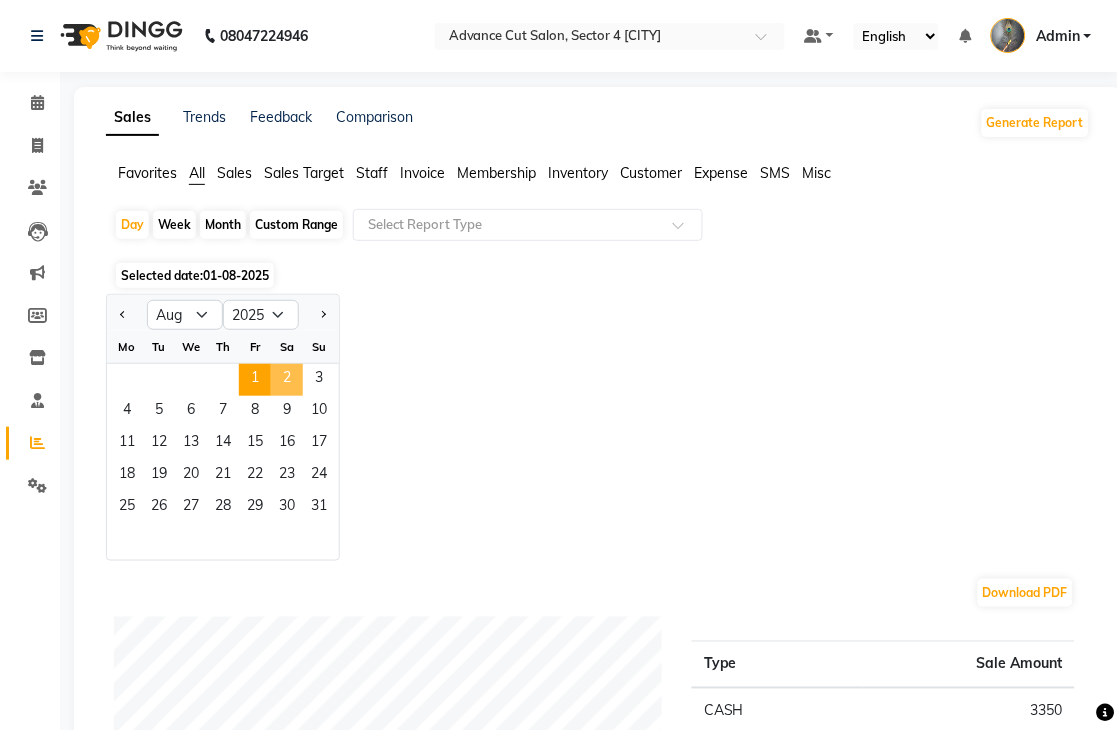 click on "2" 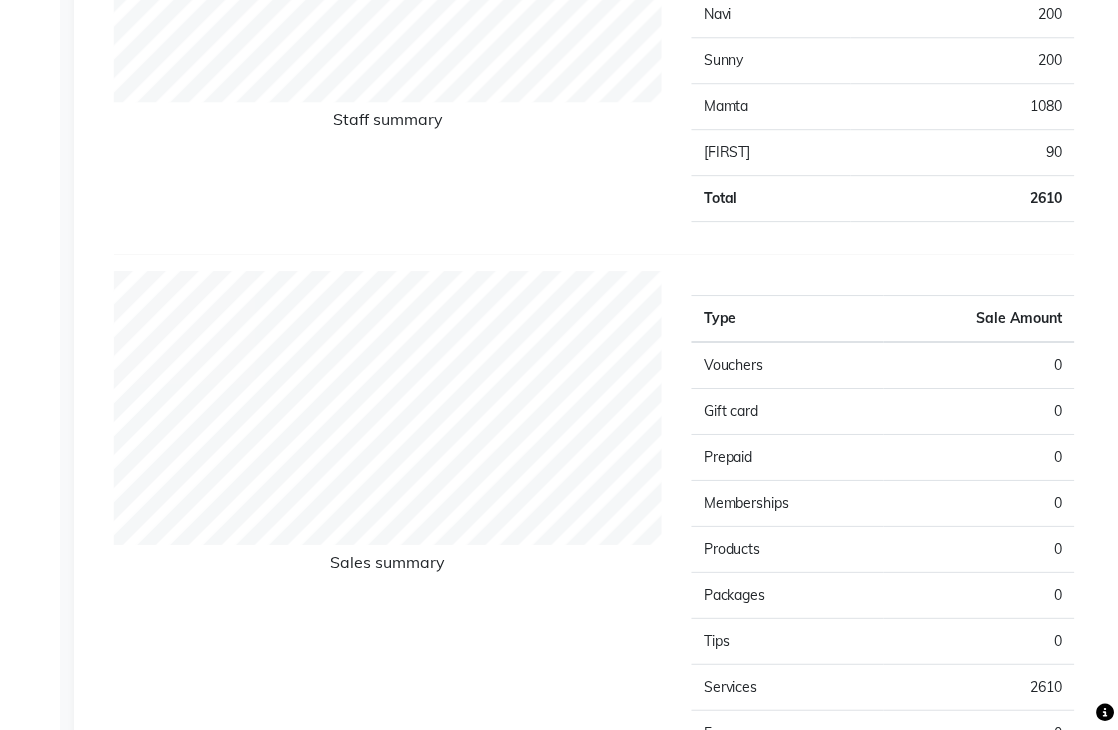 scroll, scrollTop: 666, scrollLeft: 0, axis: vertical 